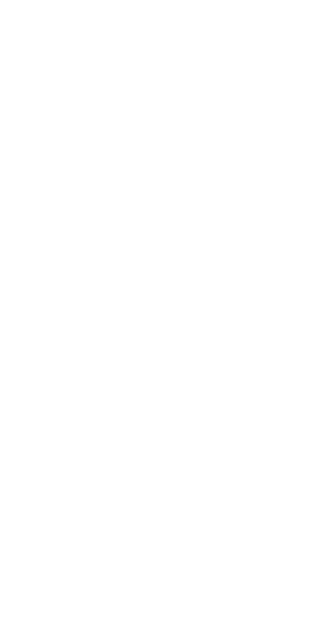 scroll, scrollTop: 0, scrollLeft: 0, axis: both 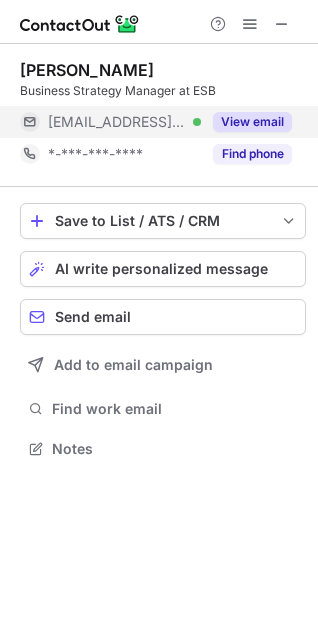 click on "***@esbuk.org" at bounding box center (117, 122) 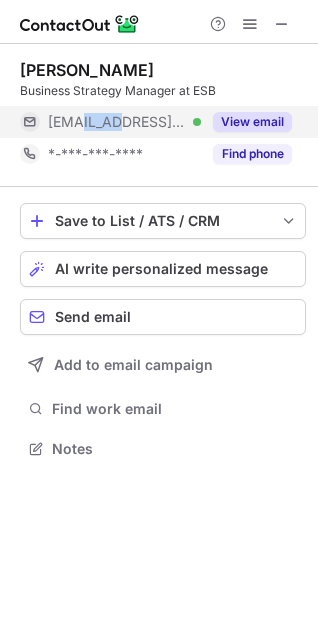 click on "***@esbuk.org" at bounding box center (117, 122) 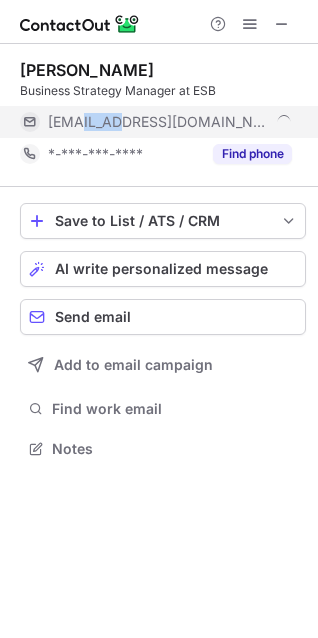 click on "***@esbuk.org" at bounding box center [159, 122] 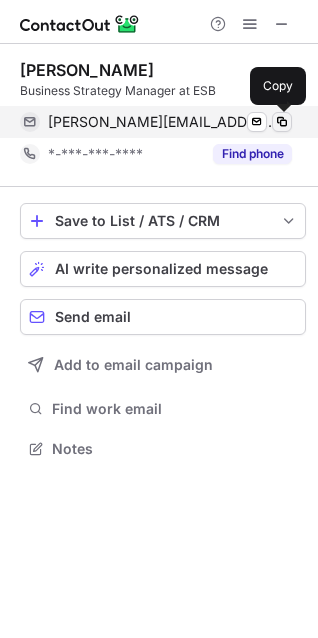 click at bounding box center (282, 122) 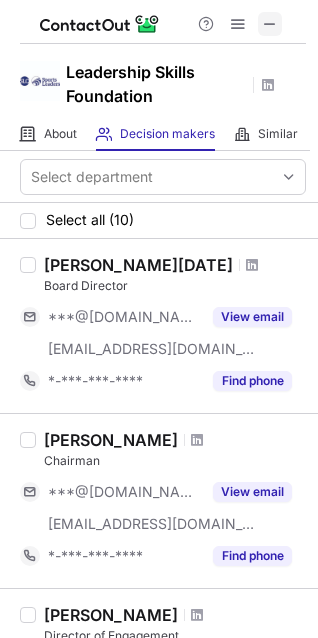 click at bounding box center [270, 24] 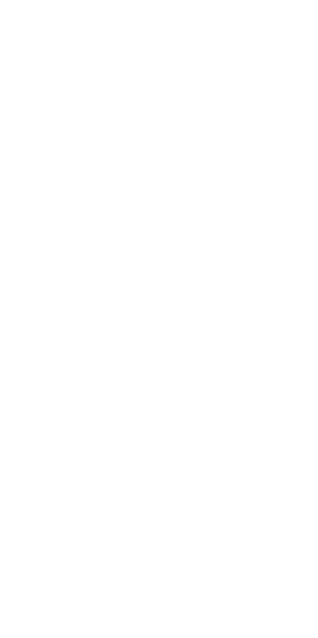 scroll, scrollTop: 0, scrollLeft: 0, axis: both 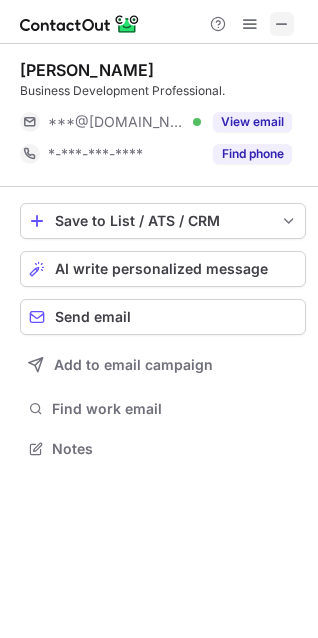 click at bounding box center (282, 24) 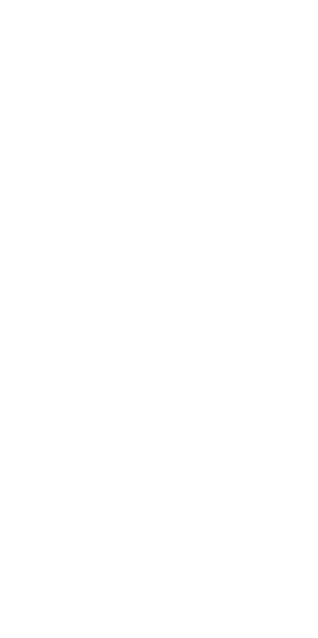 scroll, scrollTop: 0, scrollLeft: 0, axis: both 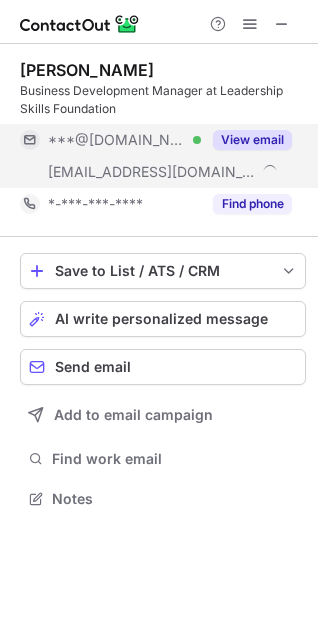 click on "***@sportsleaders.org" at bounding box center (152, 172) 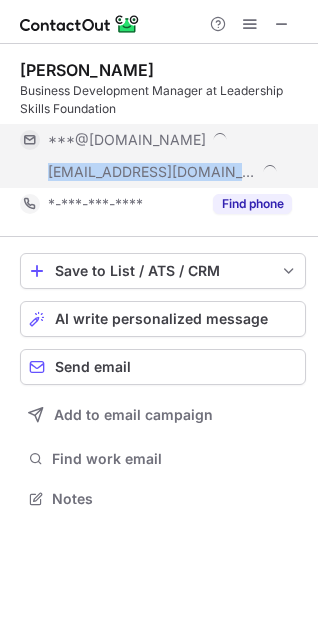 click on "***@sportsleaders.org" at bounding box center [152, 172] 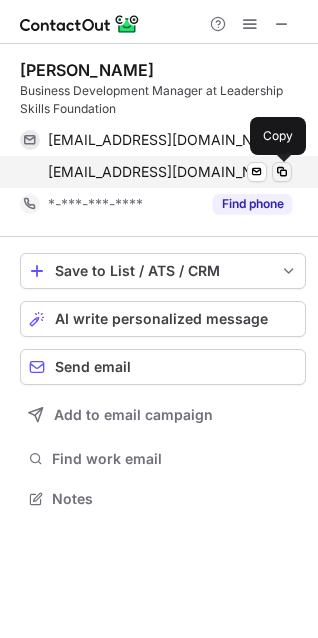 click at bounding box center (282, 172) 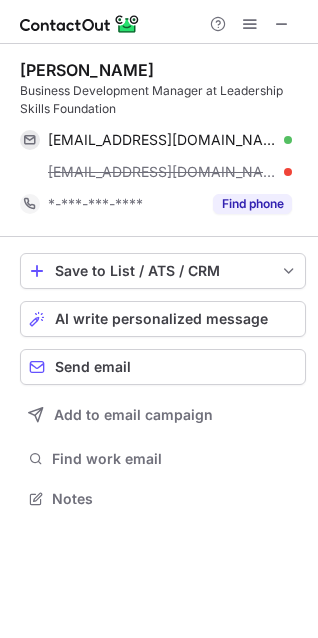 click on "Robert Watson" at bounding box center (87, 70) 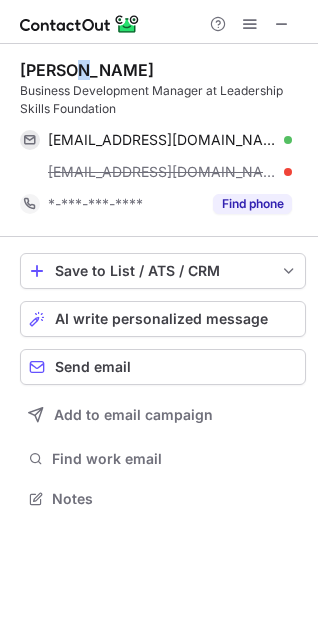 click on "Robert Watson" at bounding box center [87, 70] 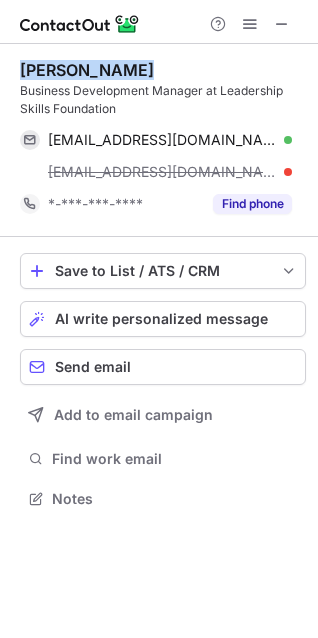 click on "Robert Watson" at bounding box center (87, 70) 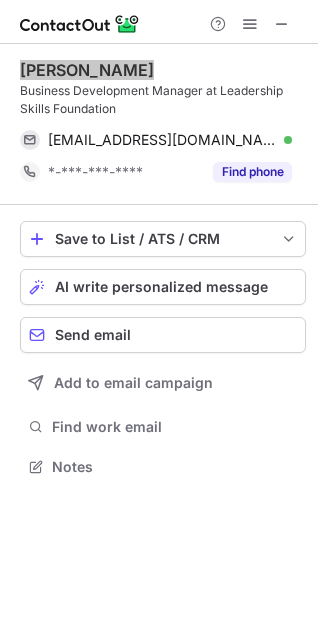 scroll, scrollTop: 453, scrollLeft: 318, axis: both 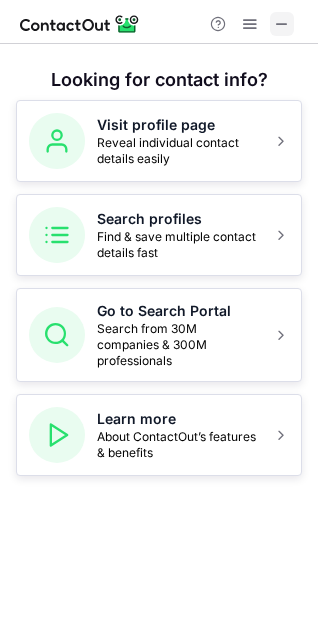 click at bounding box center (282, 24) 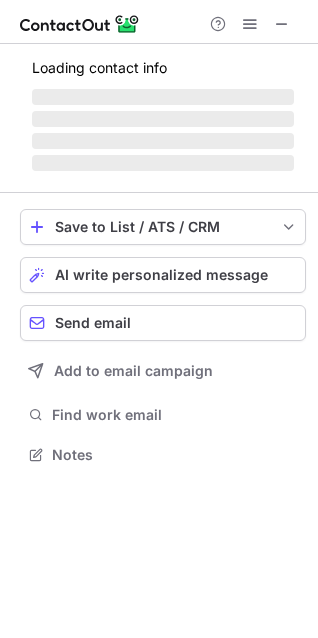 scroll, scrollTop: 10, scrollLeft: 10, axis: both 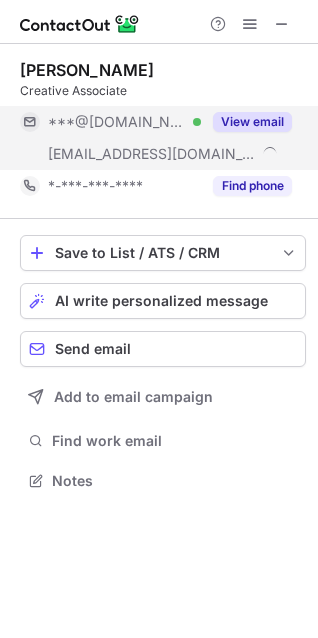 click on "[EMAIL_ADDRESS][DOMAIN_NAME]" at bounding box center (152, 154) 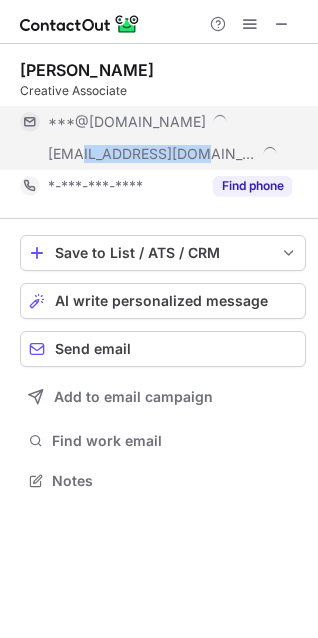 click on "[EMAIL_ADDRESS][DOMAIN_NAME]" at bounding box center [152, 154] 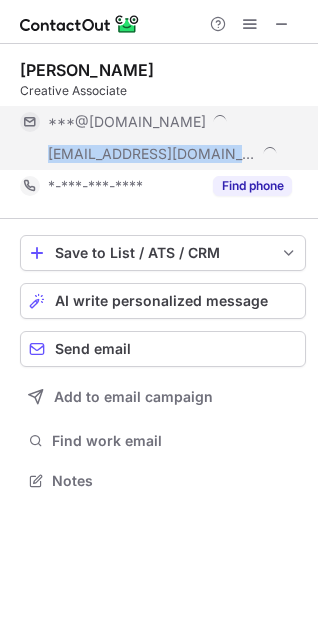 click on "[EMAIL_ADDRESS][DOMAIN_NAME]" at bounding box center [152, 154] 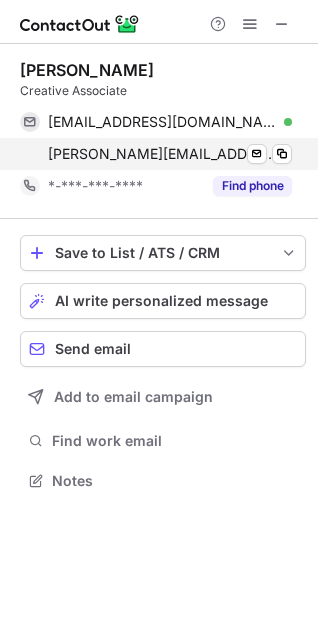 click on "sabrina@communityjameel.org Verified Send email Copy" at bounding box center [156, 154] 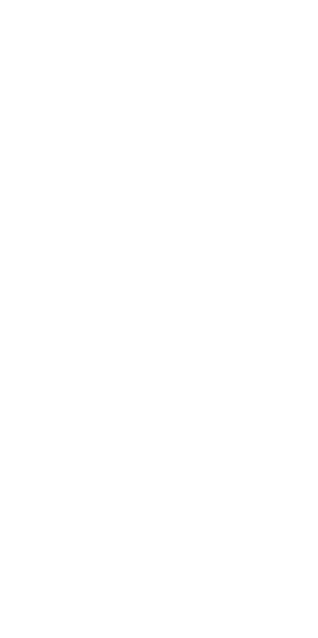 scroll, scrollTop: 0, scrollLeft: 0, axis: both 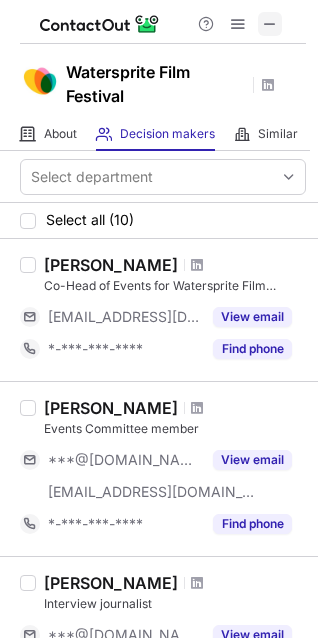 click at bounding box center (270, 24) 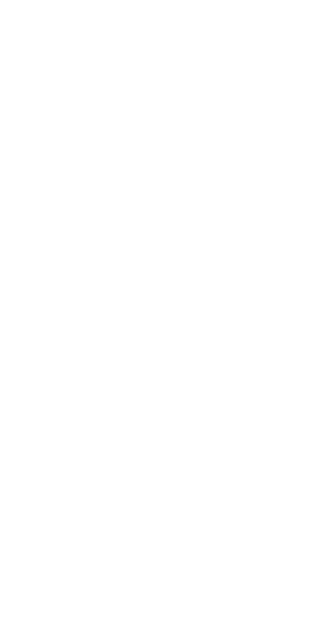 scroll, scrollTop: 0, scrollLeft: 0, axis: both 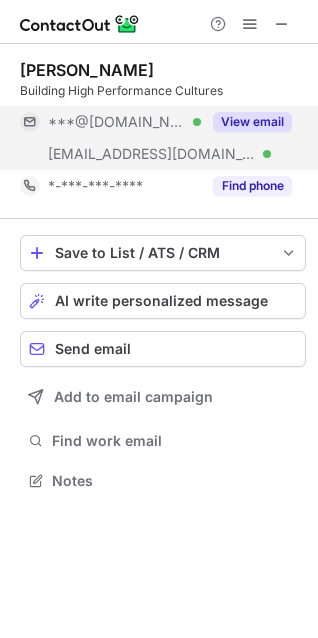 click on "***@bmj.com" at bounding box center [152, 154] 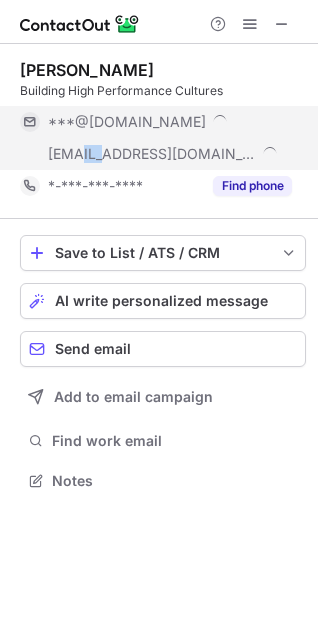click on "***@bmj.com" at bounding box center (152, 154) 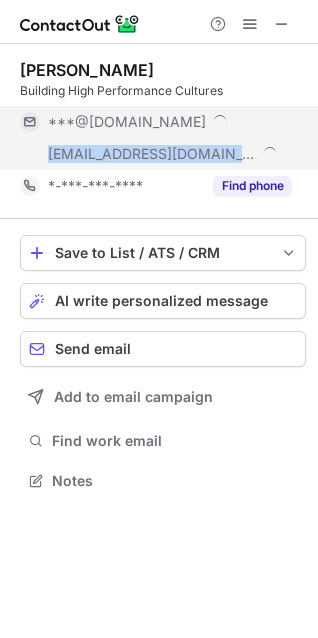 click on "***@bmj.com" at bounding box center [152, 154] 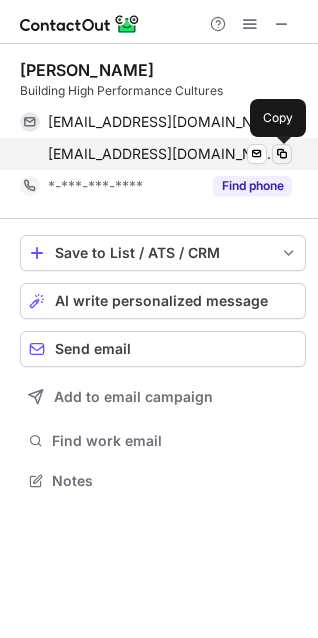 click at bounding box center [282, 154] 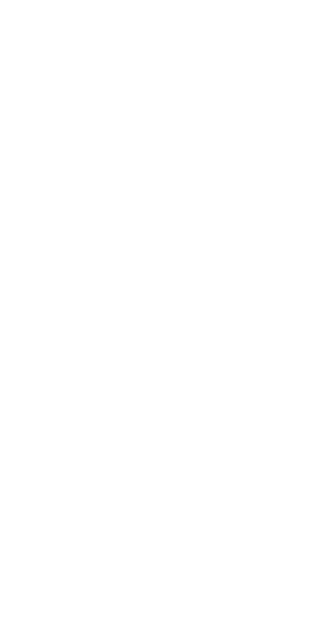scroll, scrollTop: 0, scrollLeft: 0, axis: both 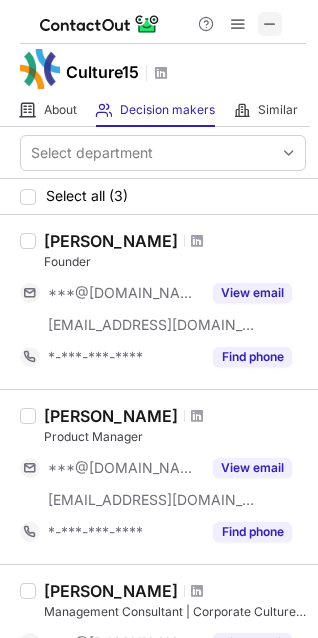 click at bounding box center [270, 24] 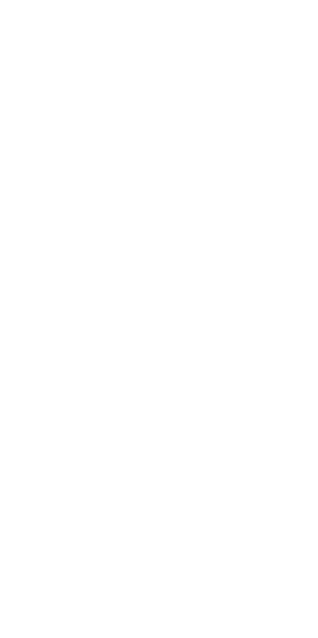 scroll, scrollTop: 0, scrollLeft: 0, axis: both 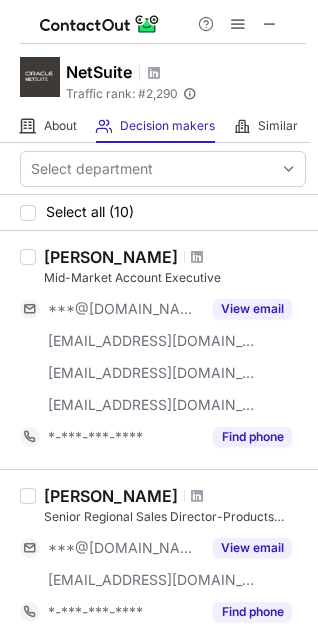 click at bounding box center [270, 24] 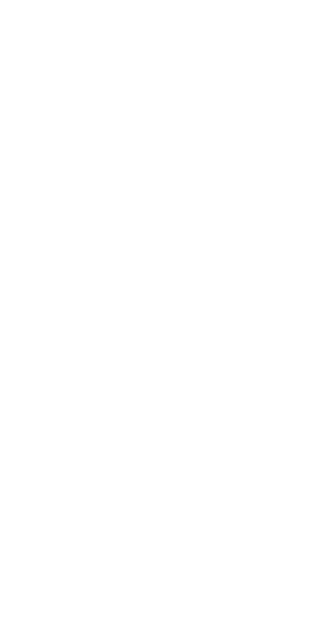 scroll, scrollTop: 0, scrollLeft: 0, axis: both 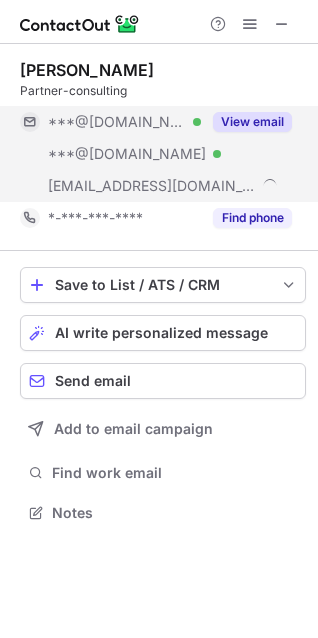click on "***@ey.com" at bounding box center (152, 186) 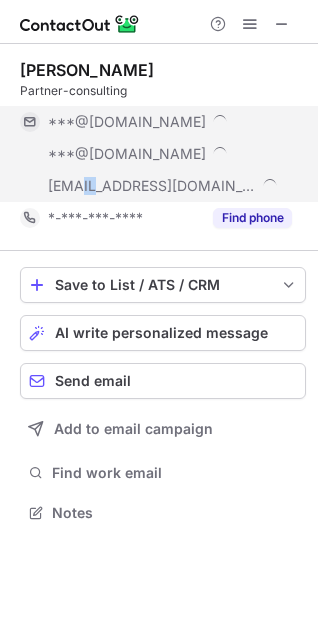 click on "***@ey.com" at bounding box center (152, 186) 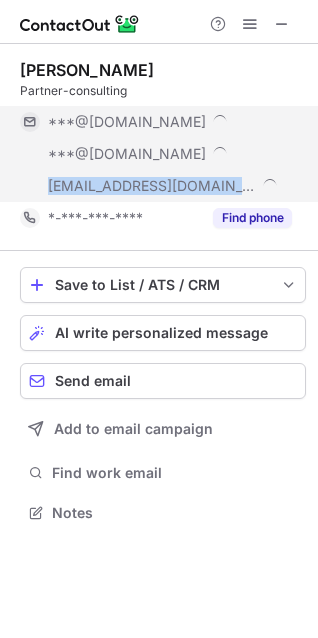 click on "***@ey.com" at bounding box center [152, 186] 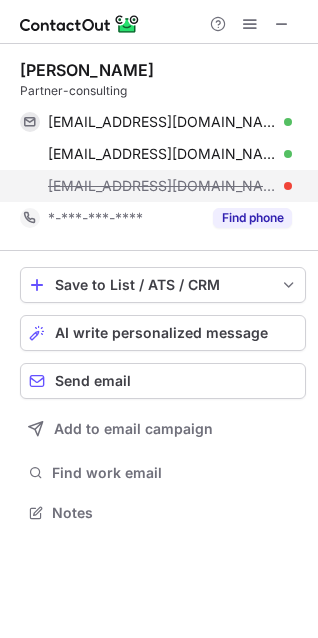 click on "rawan.darwish@ey.com" at bounding box center [162, 186] 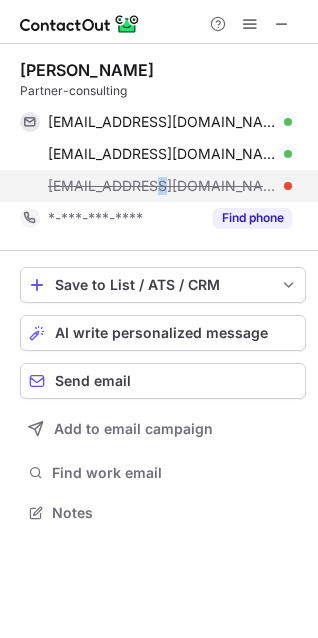 click on "rawan.darwish@ey.com" at bounding box center [162, 186] 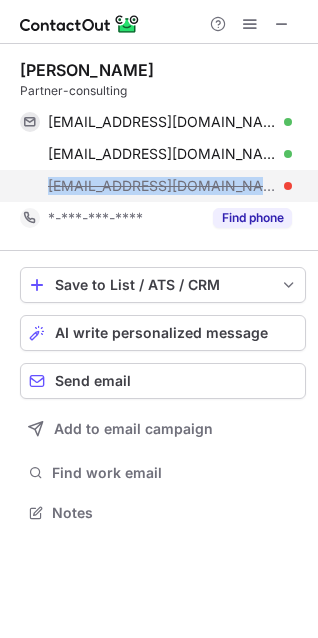 click on "rawan.darwish@ey.com" at bounding box center [162, 186] 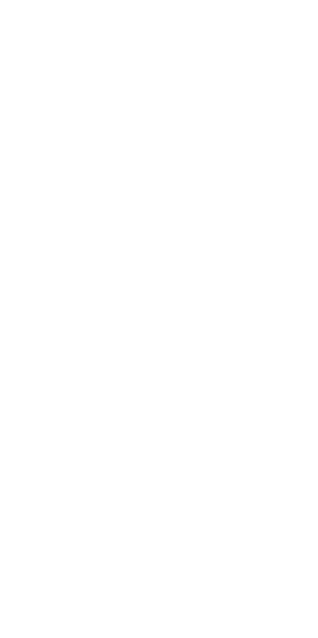 scroll, scrollTop: 0, scrollLeft: 0, axis: both 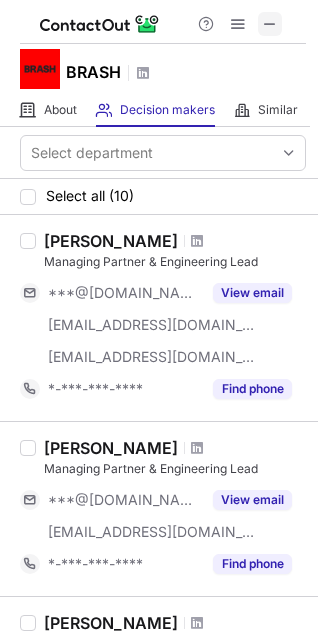 click at bounding box center [270, 24] 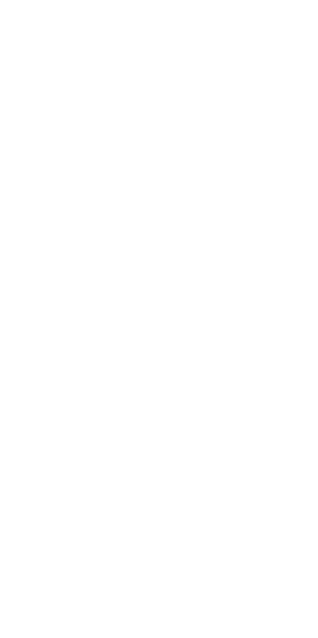 scroll, scrollTop: 0, scrollLeft: 0, axis: both 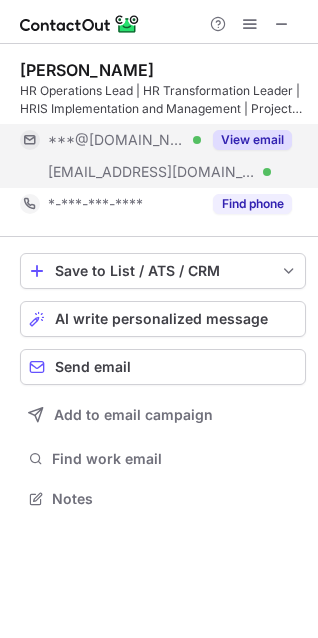 click on "***@nominet.uk Verified" at bounding box center [124, 172] 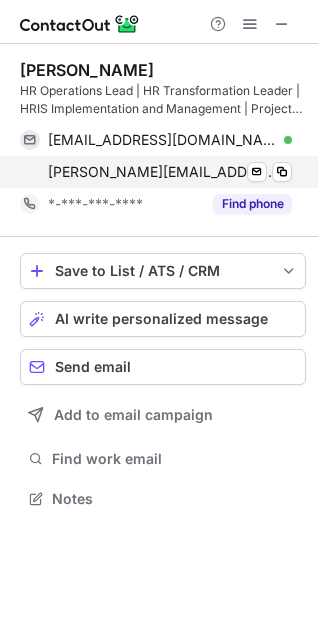 click on "jenny.roberts@nominet.uk Verified" at bounding box center (170, 172) 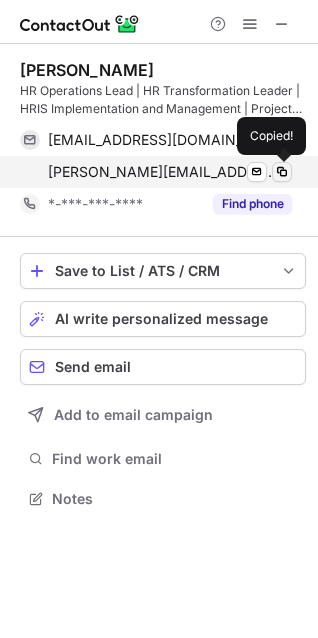 click at bounding box center [282, 172] 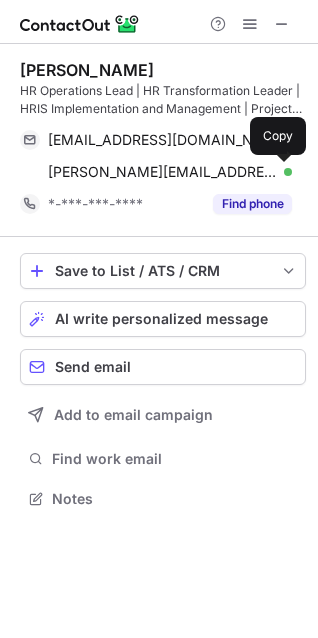 click on "HR Operations Lead | HR Transformation Leader | HRIS Implementation and Management | Project and Change Management | People Data and Insights" at bounding box center (163, 100) 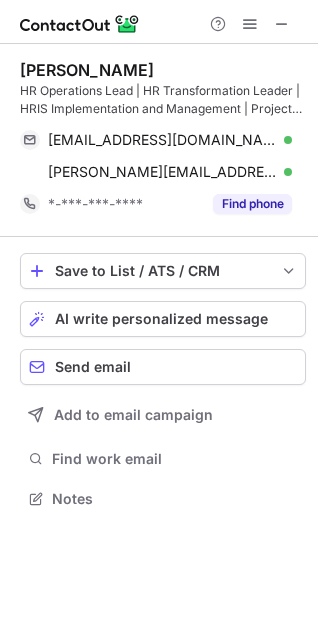 click on "Jenny Roberts" at bounding box center [87, 70] 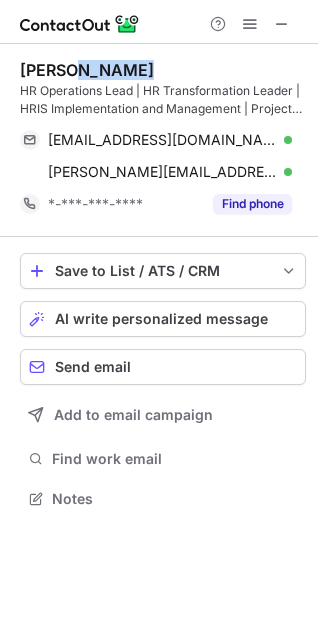 click on "Jenny Roberts" at bounding box center (87, 70) 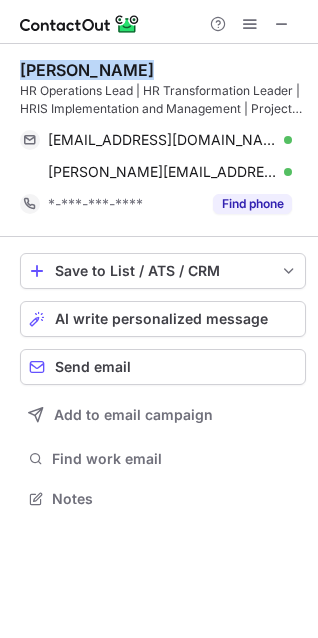 click on "Jenny Roberts" at bounding box center (87, 70) 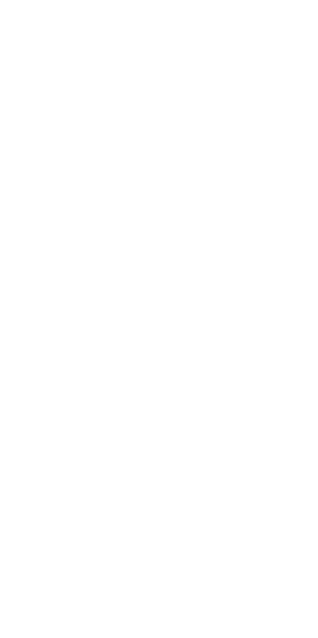 scroll, scrollTop: 0, scrollLeft: 0, axis: both 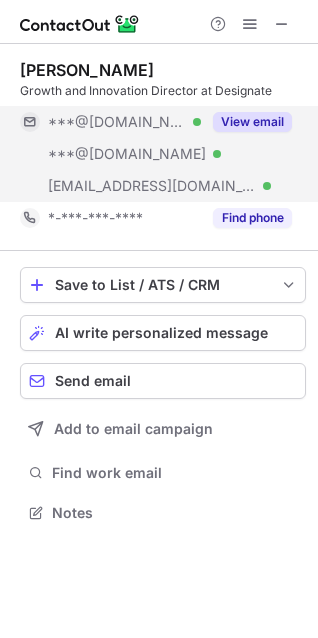 click on "View email" at bounding box center (252, 122) 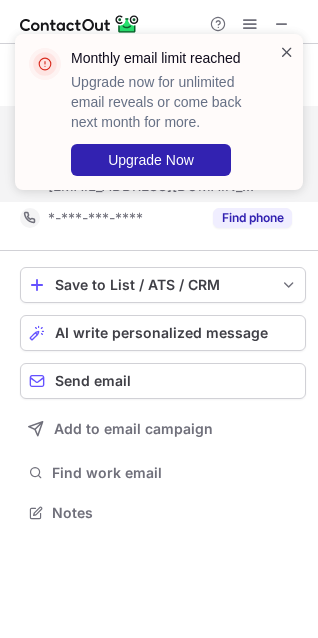 click at bounding box center (287, 52) 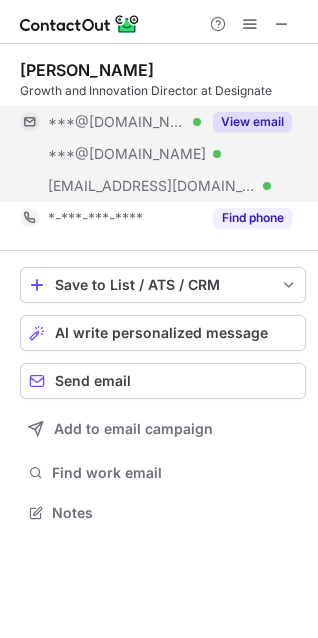click on "Monthly email limit reached Upgrade now for unlimited email reveals or come back next month for more. Upgrade Now [PERSON_NAME] Growth and Innovation Director at Designate ***@[DOMAIN_NAME] Verified ***@[DOMAIN_NAME] Verified [EMAIL_ADDRESS][DOMAIN_NAME] Verified View email *-***-***-**** Find phone Save to List / ATS / CRM List Select Lever Connect Greenhouse Connect Salesforce Connect Hubspot Connect Bullhorn Connect Zapier (100+ Applications) Connect Request a new integration AI write personalized message Send email Add to email campaign Find work email Notes" at bounding box center [159, 319] 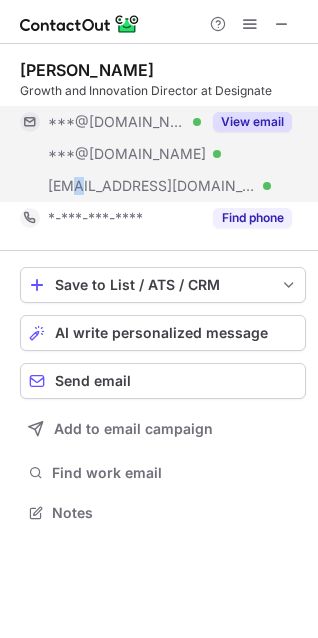 click on "[EMAIL_ADDRESS][DOMAIN_NAME]" at bounding box center (152, 186) 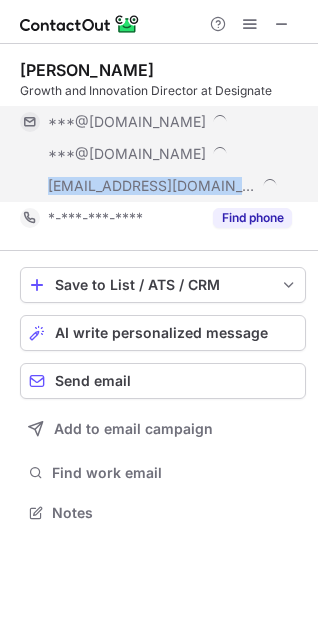 click on "***@designate.com" at bounding box center [152, 186] 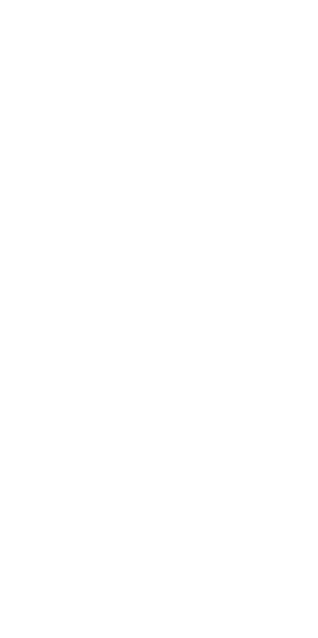 scroll, scrollTop: 0, scrollLeft: 0, axis: both 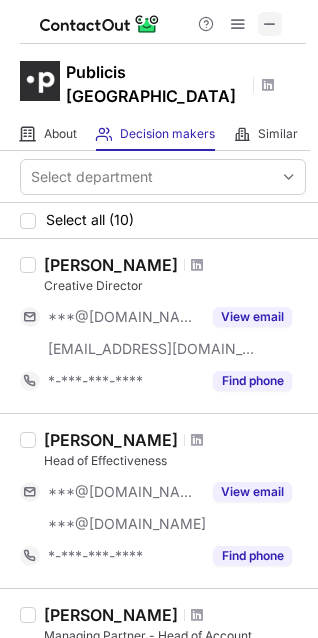 click at bounding box center [270, 24] 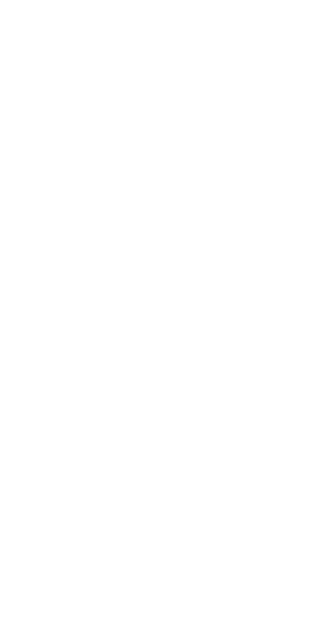 scroll, scrollTop: 0, scrollLeft: 0, axis: both 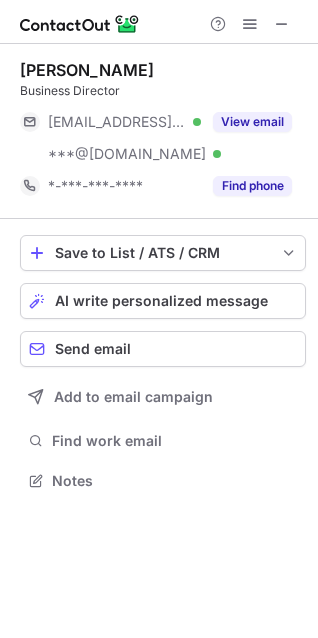 click on "Business Director" at bounding box center [163, 91] 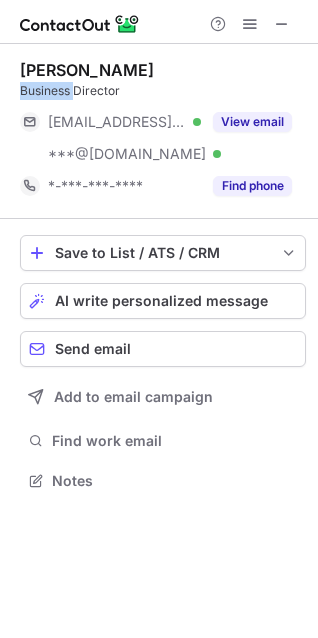 click on "Business Director" at bounding box center (163, 91) 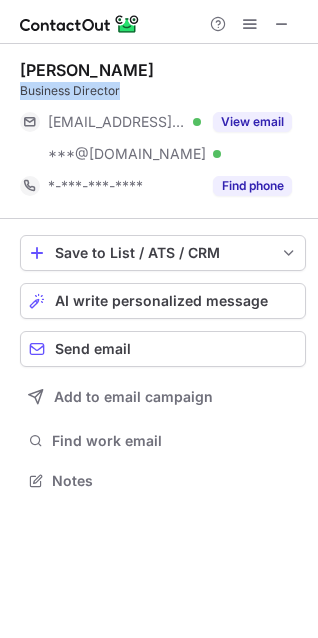 click on "Business Director" at bounding box center (163, 91) 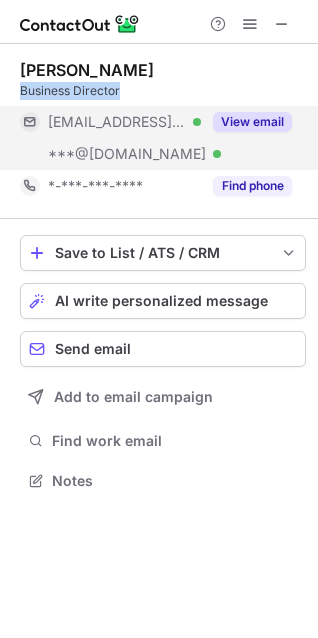 copy on "Business Director" 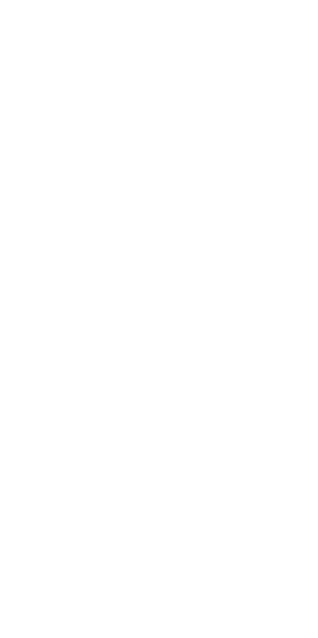 scroll, scrollTop: 0, scrollLeft: 0, axis: both 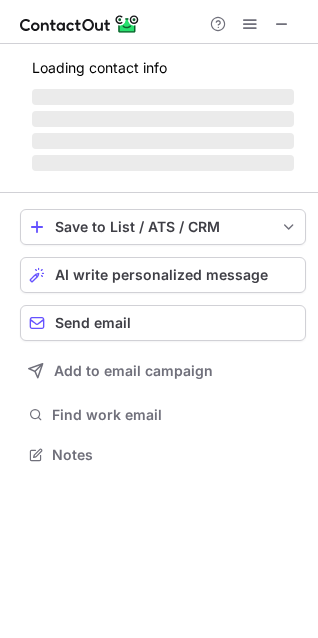 click on "Loading contact info" at bounding box center [163, 68] 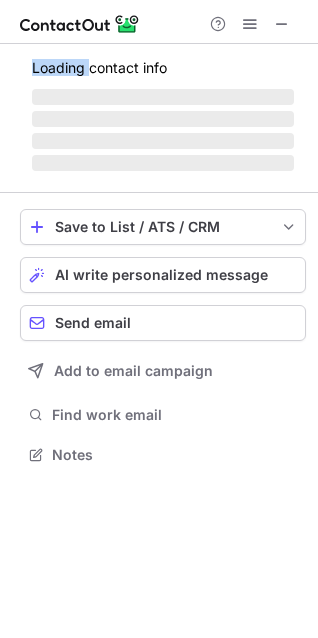 click on "Loading contact info" at bounding box center (163, 68) 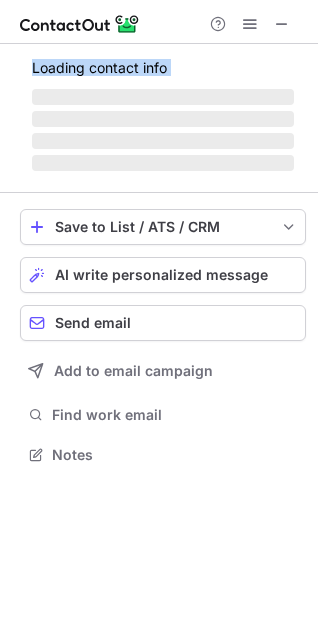 click on "Loading contact info" at bounding box center [163, 68] 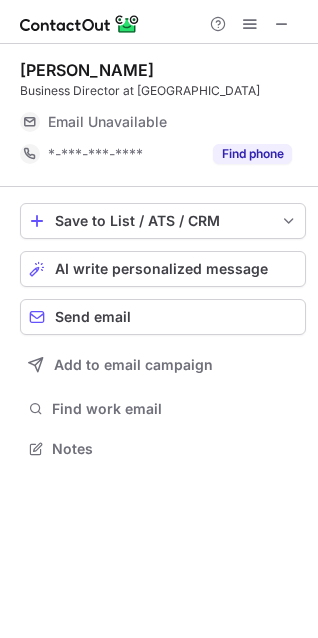 scroll, scrollTop: 435, scrollLeft: 318, axis: both 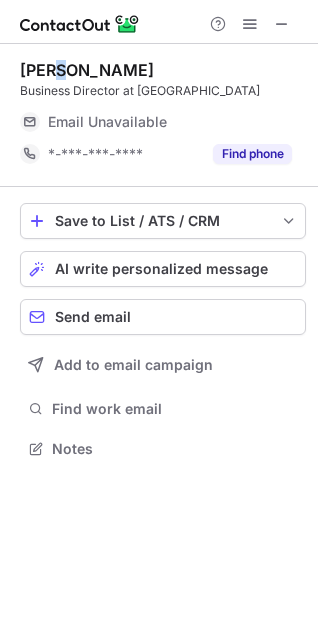 click on "[PERSON_NAME]" at bounding box center (87, 70) 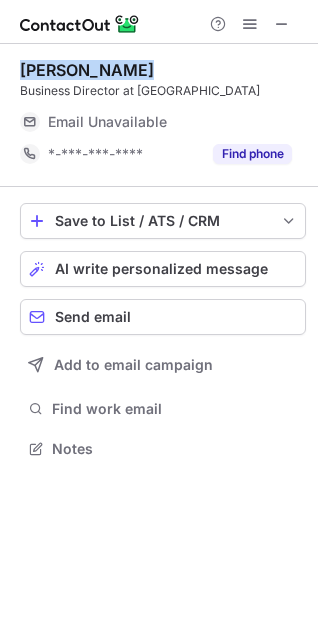 click on "[PERSON_NAME]" at bounding box center (87, 70) 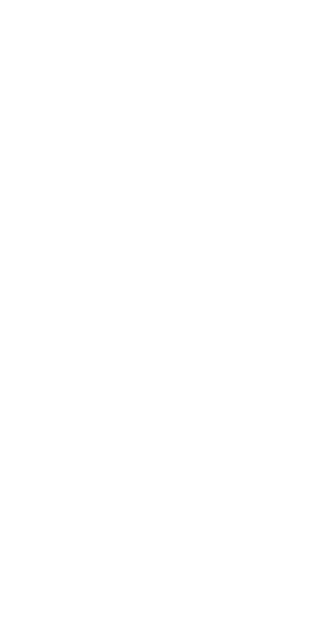 scroll, scrollTop: 0, scrollLeft: 0, axis: both 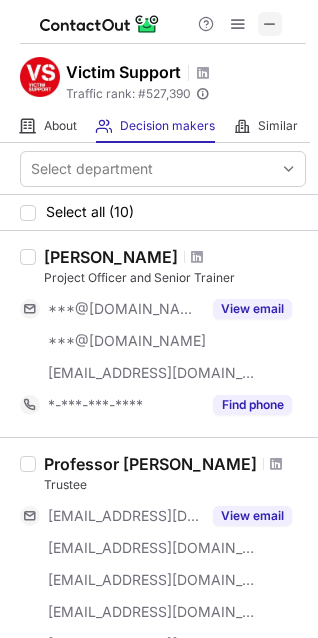 click at bounding box center (270, 24) 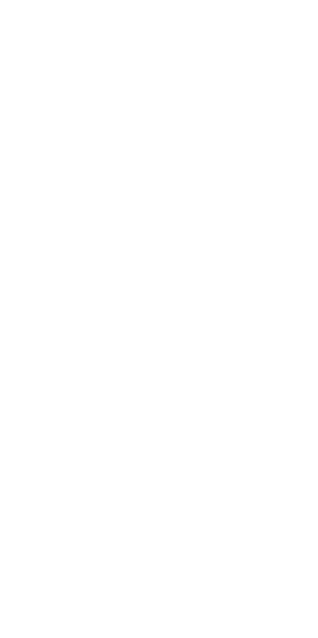 scroll, scrollTop: 0, scrollLeft: 0, axis: both 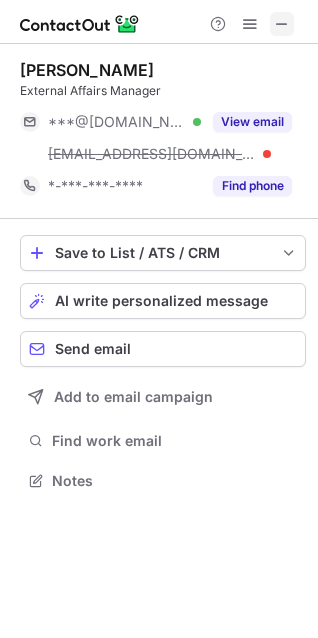click at bounding box center [282, 24] 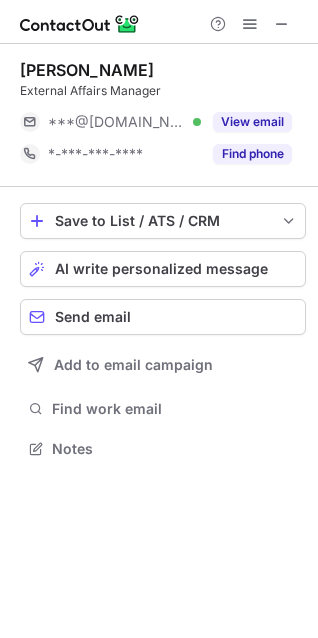 scroll, scrollTop: 435, scrollLeft: 318, axis: both 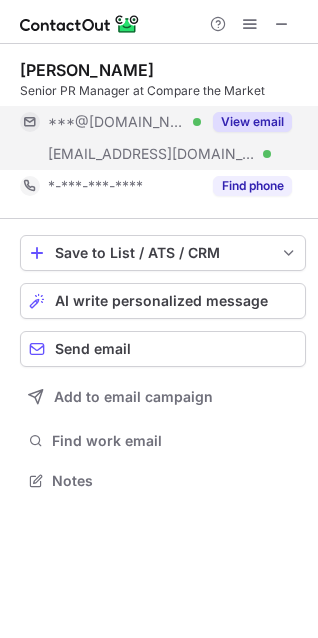 click on "[EMAIL_ADDRESS][DOMAIN_NAME]" at bounding box center [152, 154] 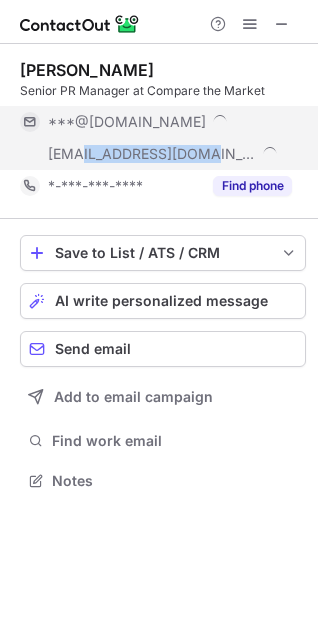 click on "[EMAIL_ADDRESS][DOMAIN_NAME]" at bounding box center [152, 154] 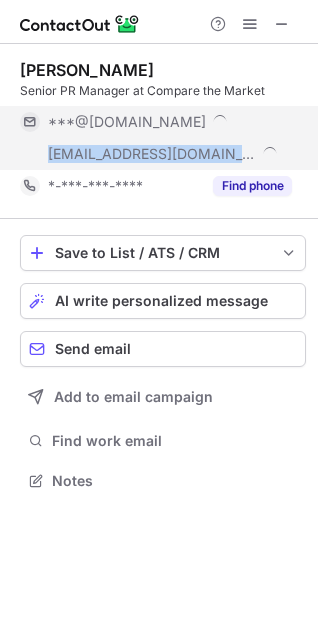 click on "[EMAIL_ADDRESS][DOMAIN_NAME]" at bounding box center [152, 154] 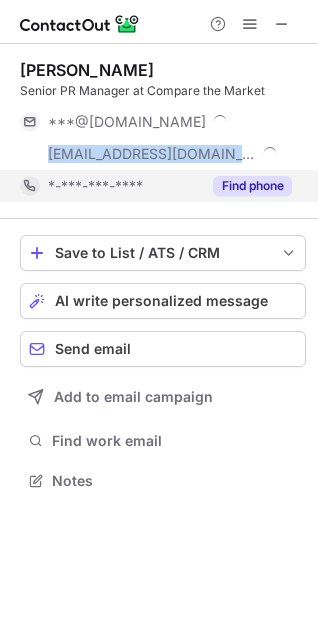 copy on "***@comparethemarket.com" 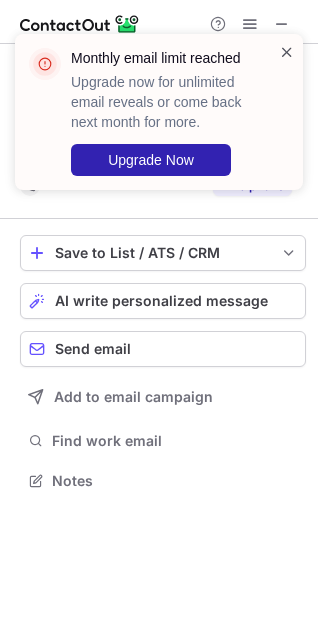 click at bounding box center (287, 52) 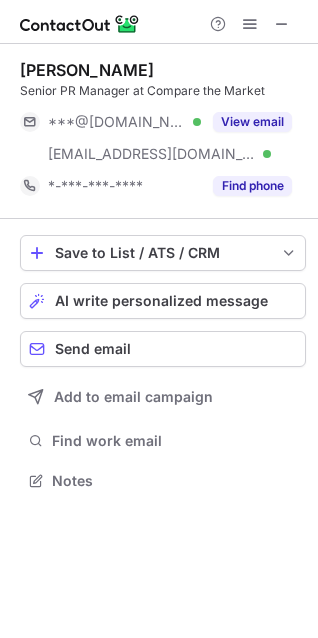 click on "Sophie McIntosh Senior PR Manager at Compare the Market ***@live.co.uk Verified ***@comparethemarket.com Verified View email *-***-***-**** Find phone" at bounding box center (163, 131) 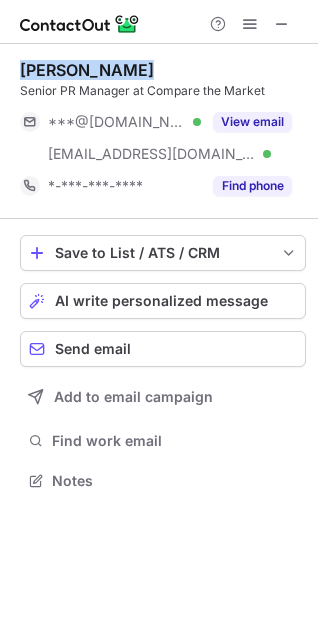 copy on "Sophie McIntosh" 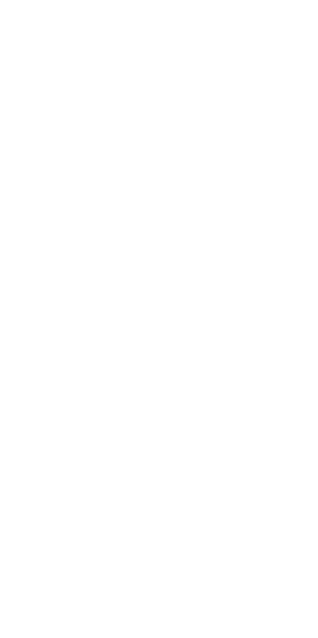 scroll, scrollTop: 0, scrollLeft: 0, axis: both 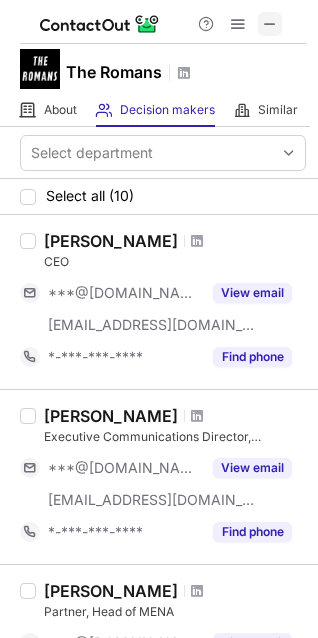 click at bounding box center [270, 24] 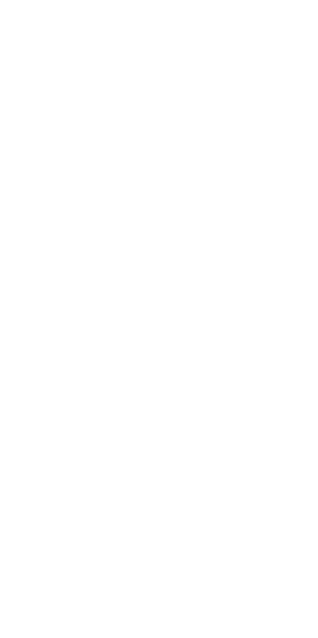 scroll, scrollTop: 0, scrollLeft: 0, axis: both 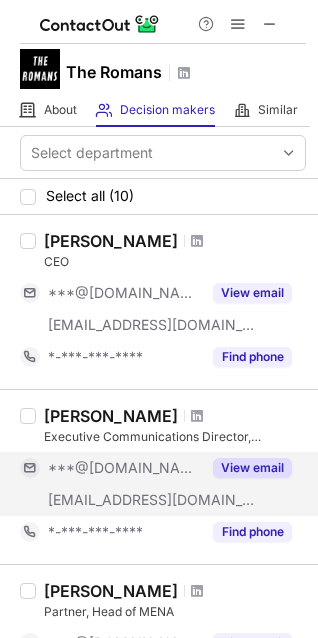 click on "[EMAIL_ADDRESS][DOMAIN_NAME]" at bounding box center (152, 500) 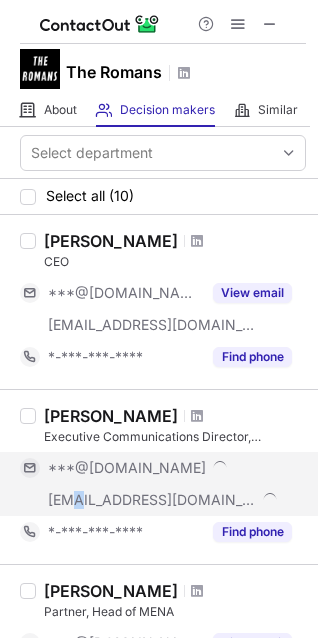 click on "[EMAIL_ADDRESS][DOMAIN_NAME]" at bounding box center (152, 500) 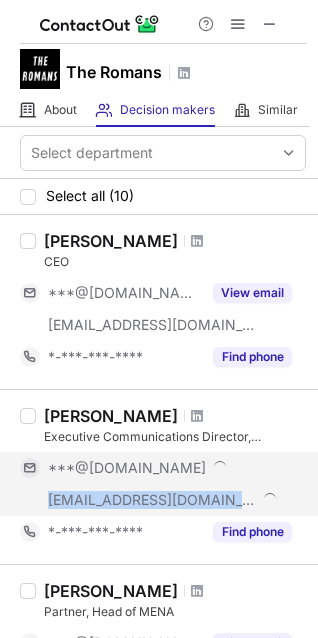 click on "***@wearetheromans.com" at bounding box center [152, 500] 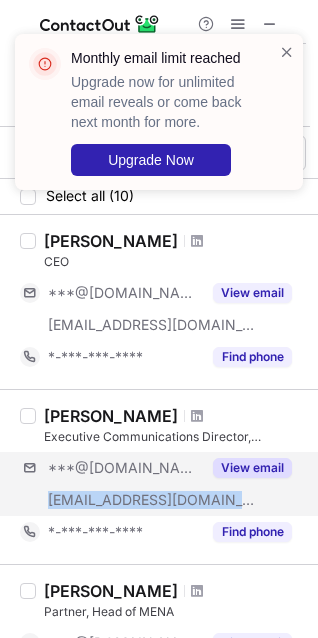 copy on "***@wearetheromans.com" 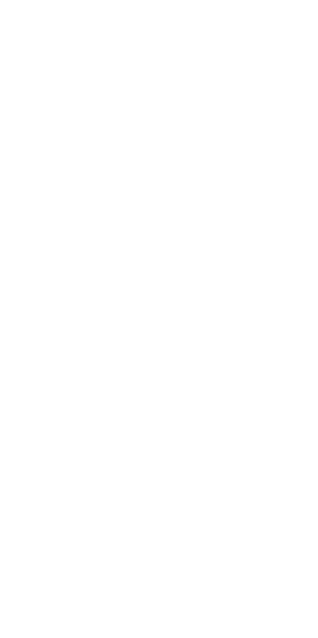 scroll, scrollTop: 0, scrollLeft: 0, axis: both 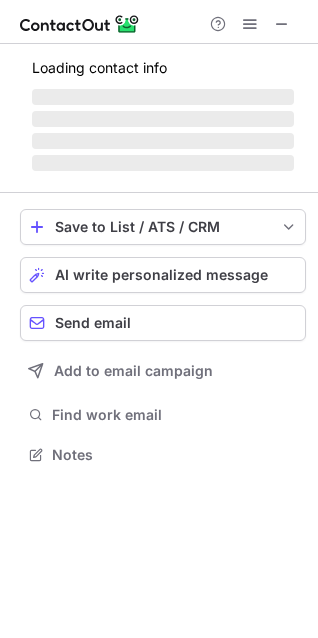 click on "Loading contact info" at bounding box center (163, 68) 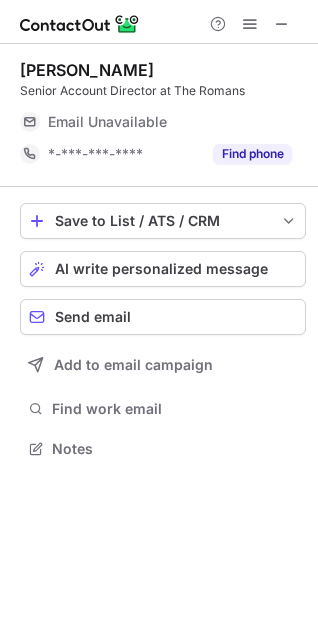 click on "Katie Kilburn" at bounding box center [87, 70] 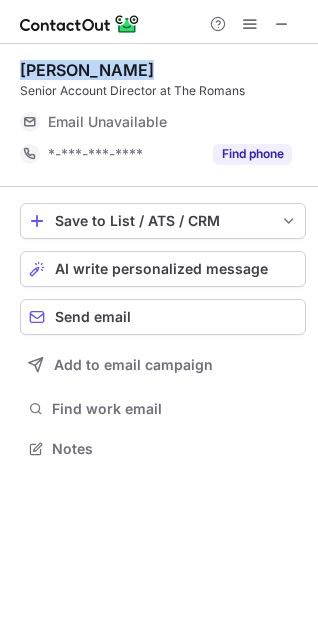 click on "Katie Kilburn" at bounding box center [87, 70] 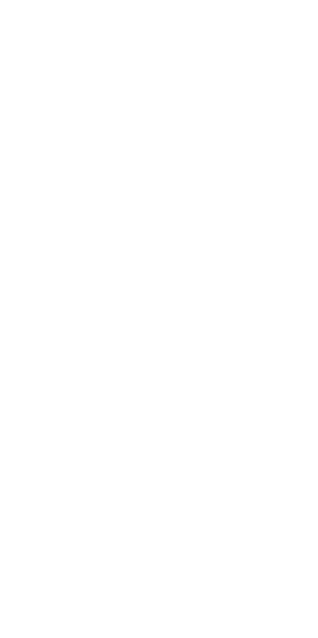 scroll, scrollTop: 0, scrollLeft: 0, axis: both 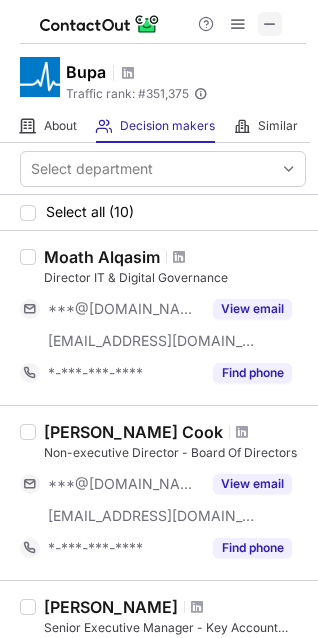 click at bounding box center (270, 24) 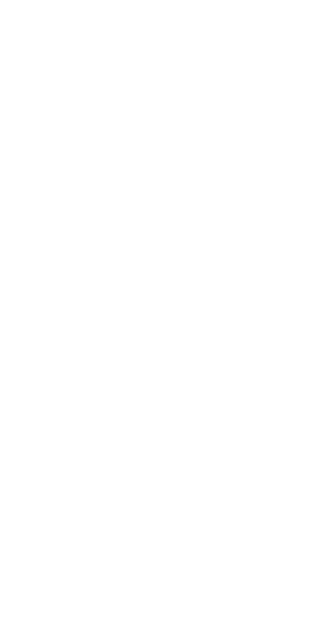 scroll, scrollTop: 0, scrollLeft: 0, axis: both 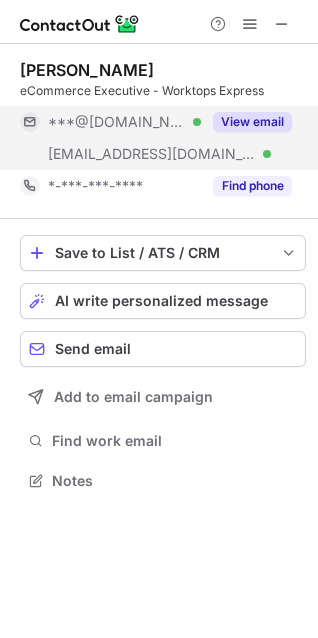 click on "***@directonlineservices.co.uk" at bounding box center (152, 154) 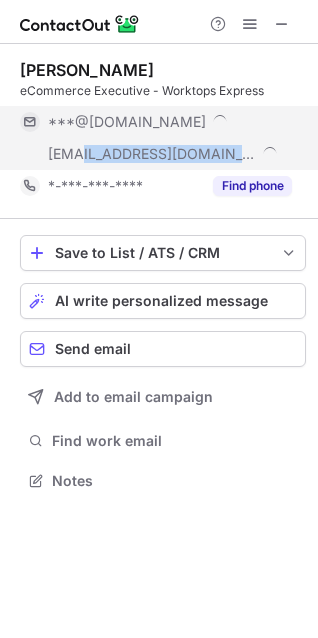 click on "***@directonlineservices.co.uk" at bounding box center (152, 154) 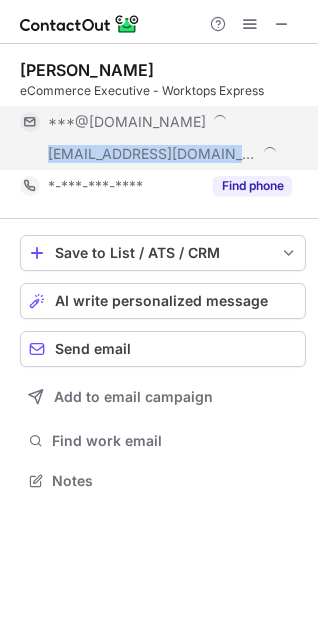 click on "***@directonlineservices.co.uk" at bounding box center [152, 154] 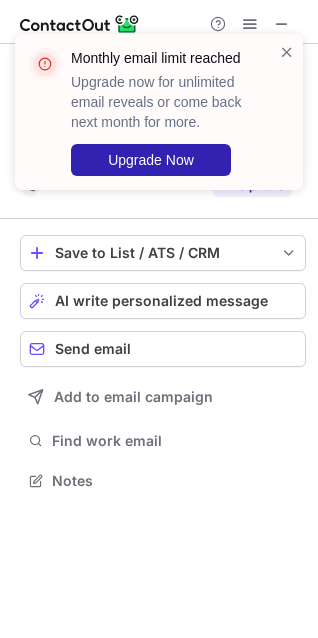 copy on "***@directonlineservices.co.uk" 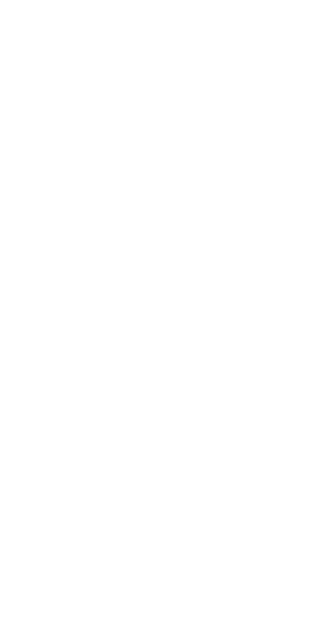 scroll, scrollTop: 0, scrollLeft: 0, axis: both 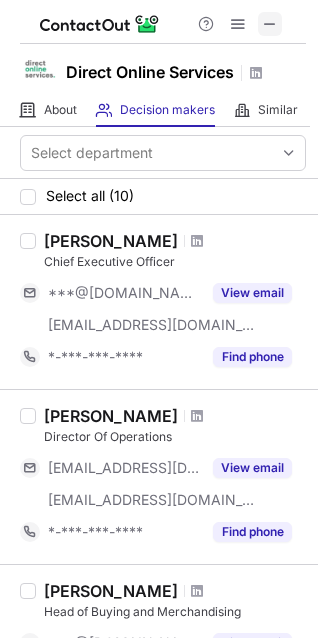 click at bounding box center (270, 24) 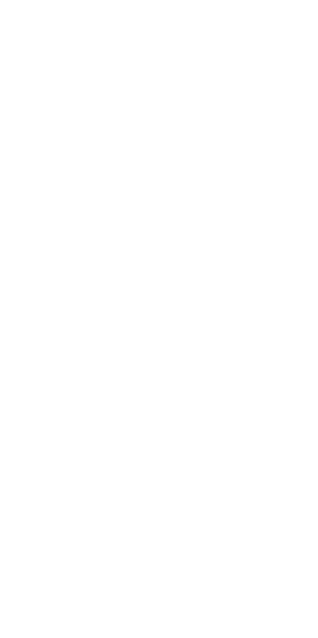 scroll, scrollTop: 0, scrollLeft: 0, axis: both 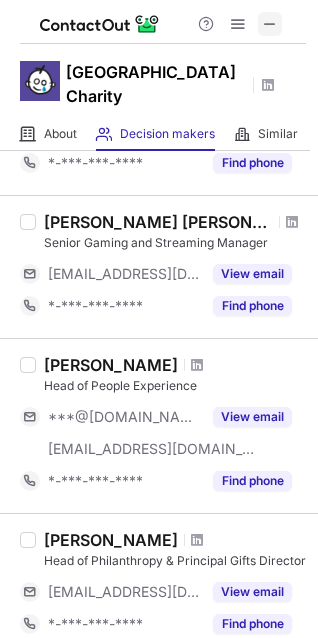 click at bounding box center (270, 24) 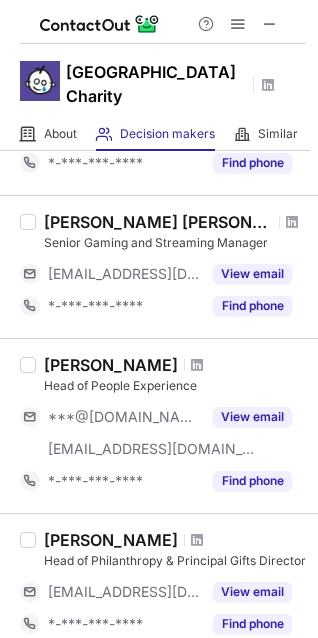 type 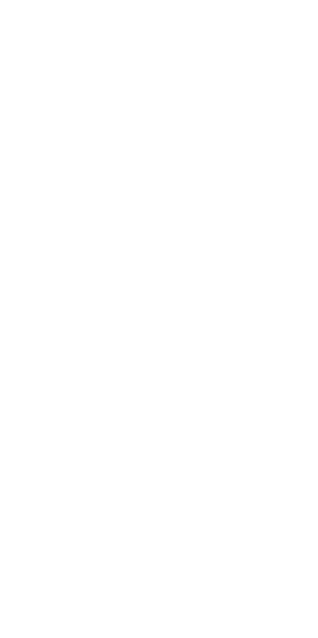 scroll, scrollTop: 0, scrollLeft: 0, axis: both 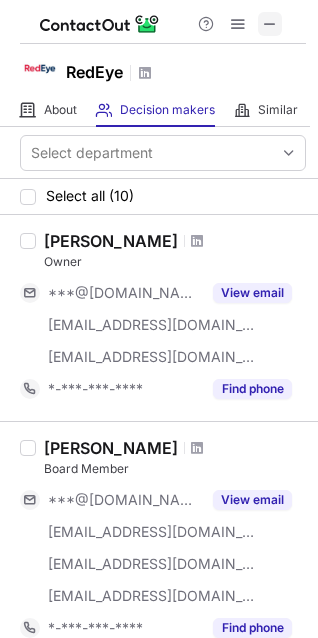 click at bounding box center (270, 24) 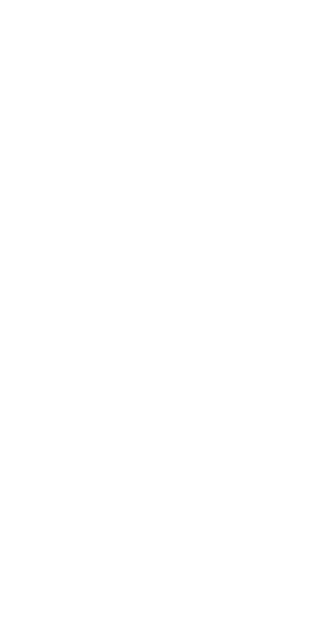scroll, scrollTop: 0, scrollLeft: 0, axis: both 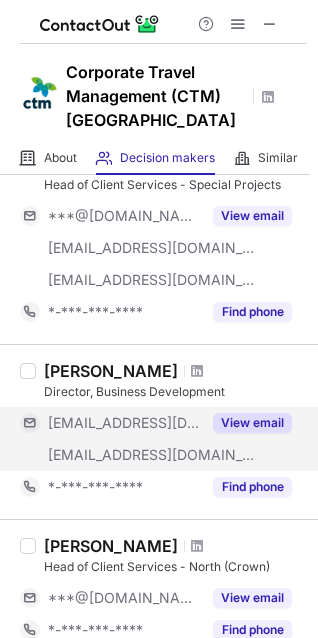 click on "[EMAIL_ADDRESS][DOMAIN_NAME]" at bounding box center [152, 455] 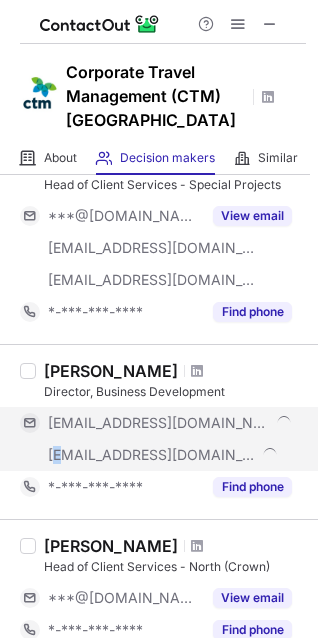 click on "[EMAIL_ADDRESS][DOMAIN_NAME]" at bounding box center (152, 455) 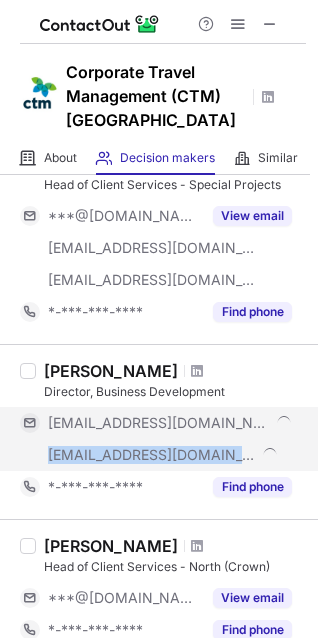 click on "[EMAIL_ADDRESS][DOMAIN_NAME]" at bounding box center (152, 455) 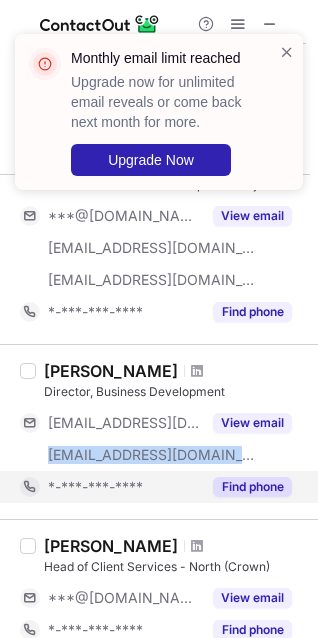 copy on "[EMAIL_ADDRESS][DOMAIN_NAME]" 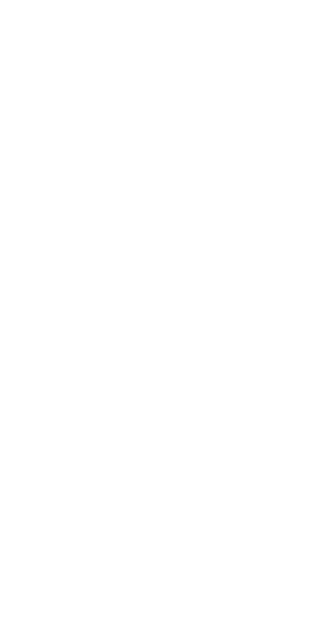 scroll, scrollTop: 0, scrollLeft: 0, axis: both 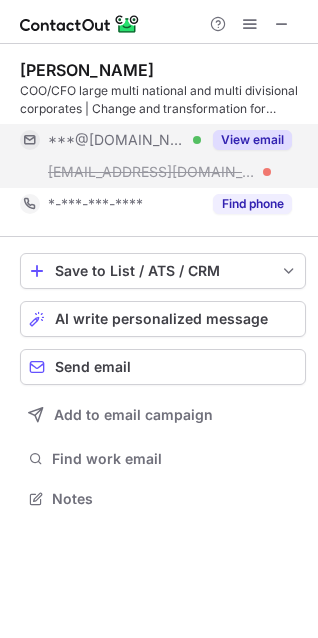 click on "[EMAIL_ADDRESS][DOMAIN_NAME]" at bounding box center (152, 172) 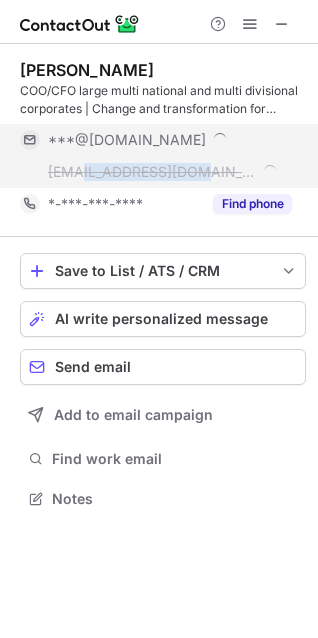 click on "***@kellyssurveyors.co.uk" at bounding box center [152, 172] 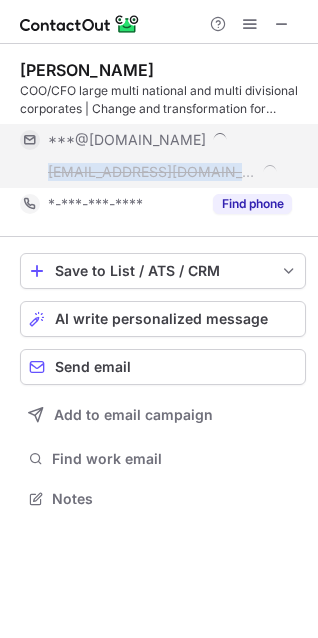 click on "***@kellyssurveyors.co.uk" at bounding box center (152, 172) 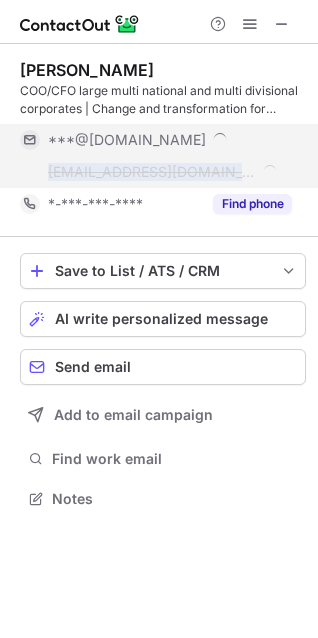 copy on "***@kellyssurveyors.co.uk" 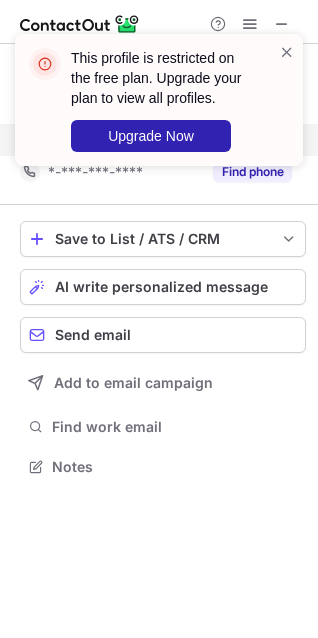 scroll, scrollTop: 453, scrollLeft: 318, axis: both 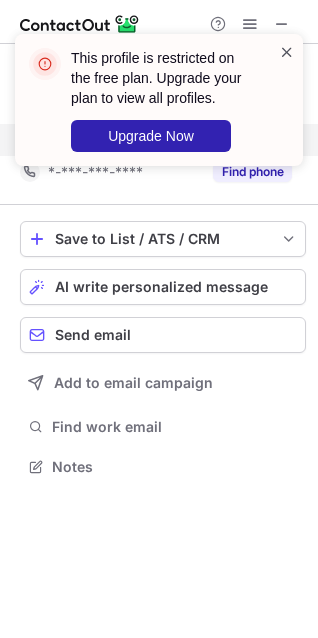 click at bounding box center [287, 52] 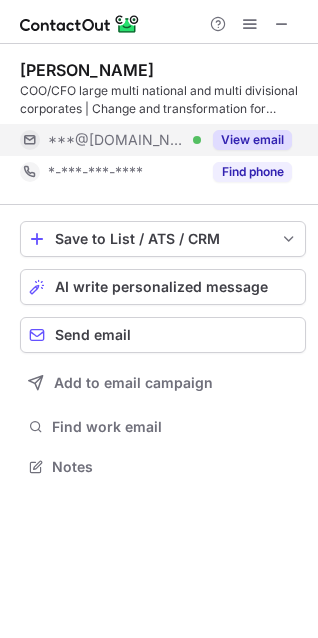 click on "This profile is restricted on the free plan. Upgrade your plan to view all profiles." at bounding box center [163, 78] 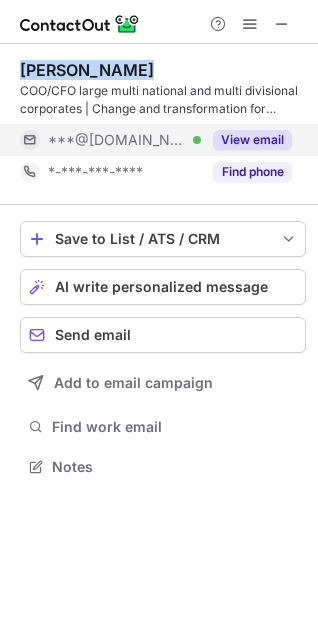 click on "Dabinder Hutchinson" at bounding box center (87, 70) 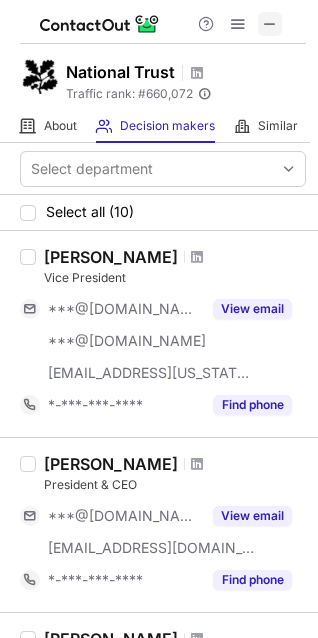 click at bounding box center (270, 24) 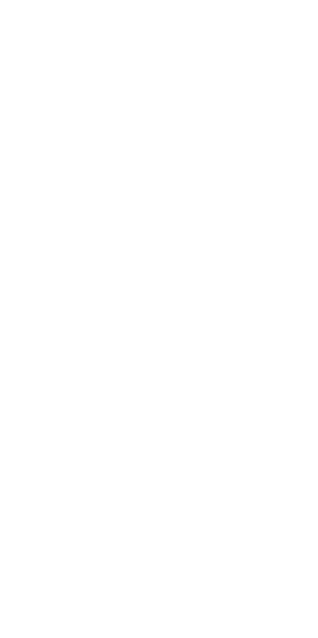 scroll, scrollTop: 0, scrollLeft: 0, axis: both 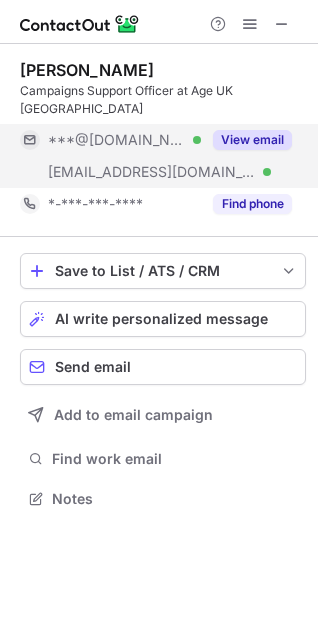 click on "***@ageuklondon.org.uk" at bounding box center [152, 172] 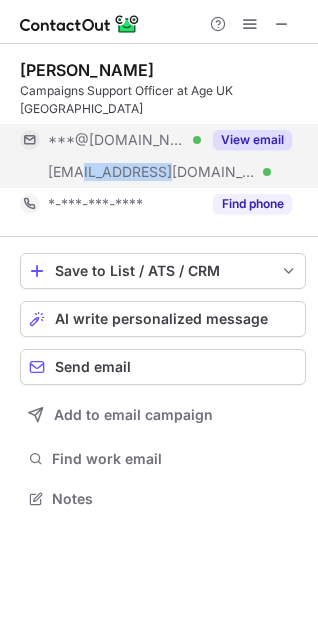 click on "***@ageuklondon.org.uk" at bounding box center (152, 172) 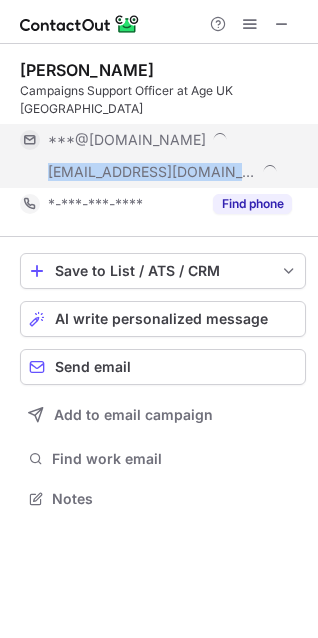 click on "***@ageuklondon.org.uk" at bounding box center [152, 172] 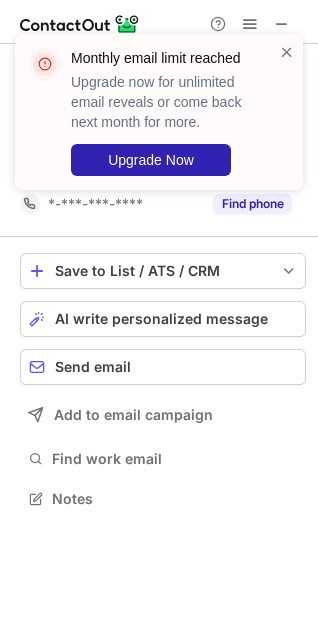 copy on "***@ageuklondon.org.uk" 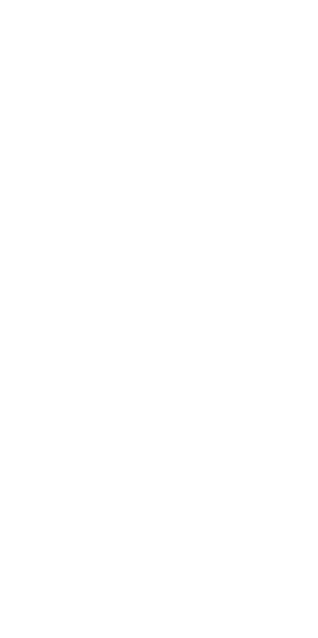 scroll, scrollTop: 0, scrollLeft: 0, axis: both 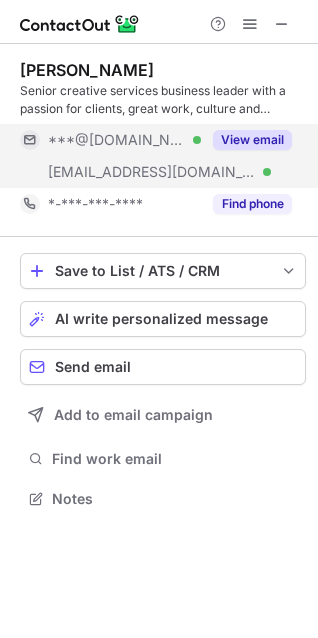 click on "***@emperor.works" at bounding box center [152, 172] 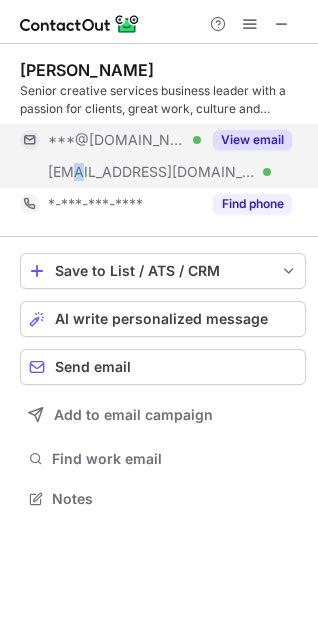 click on "***@emperor.works" at bounding box center [152, 172] 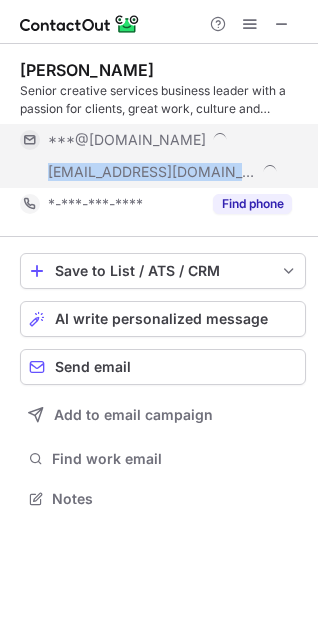 click on "***@emperor.works" at bounding box center (152, 172) 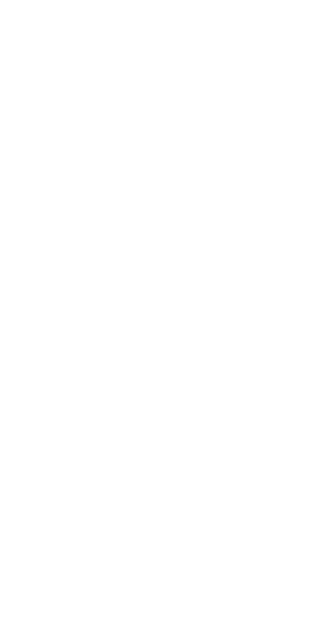 scroll, scrollTop: 0, scrollLeft: 0, axis: both 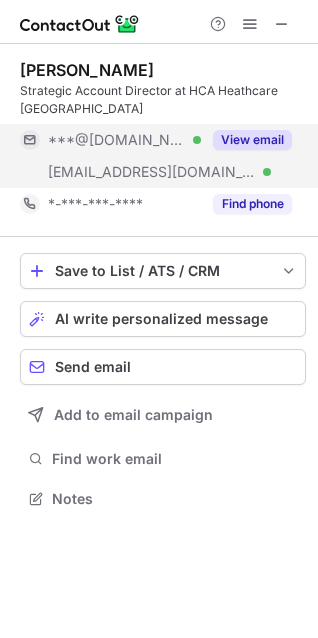click on "[EMAIL_ADDRESS][DOMAIN_NAME]" at bounding box center [152, 172] 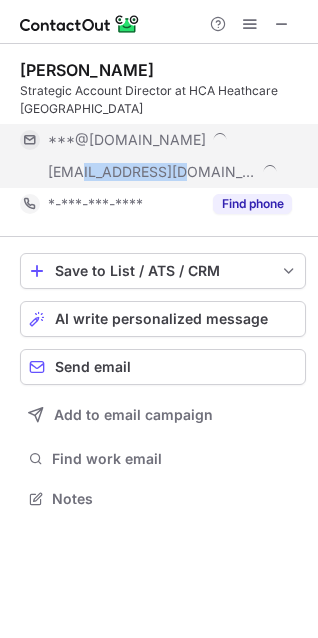 click on "[EMAIL_ADDRESS][DOMAIN_NAME]" at bounding box center [152, 172] 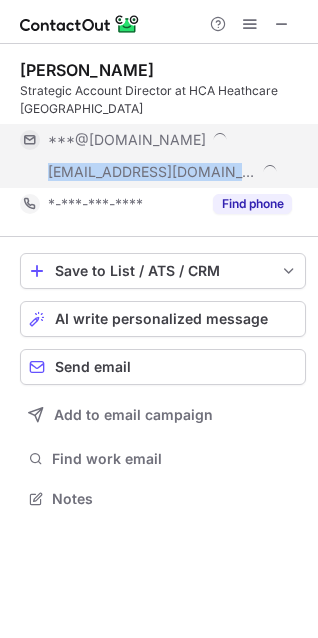 click on "[EMAIL_ADDRESS][DOMAIN_NAME]" at bounding box center (152, 172) 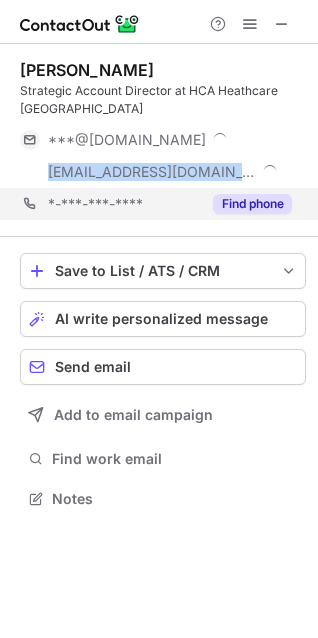 copy on "[EMAIL_ADDRESS][DOMAIN_NAME]" 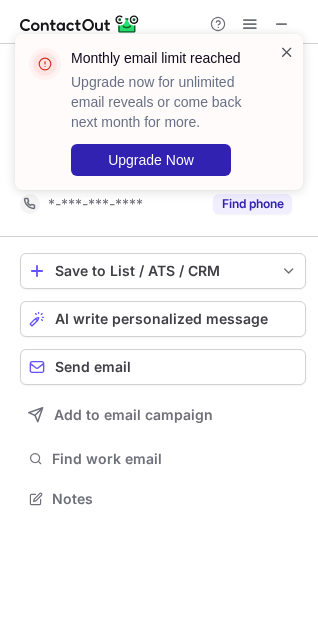 click at bounding box center (287, 52) 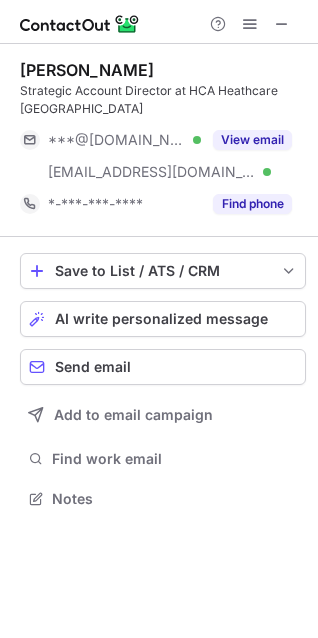click at bounding box center (45, 64) 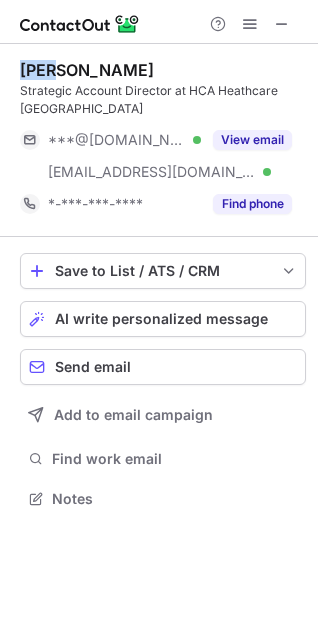 click on "[PERSON_NAME]" at bounding box center (87, 70) 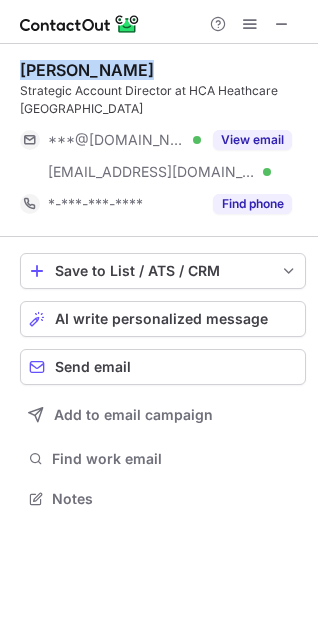 click on "[PERSON_NAME]" at bounding box center (87, 70) 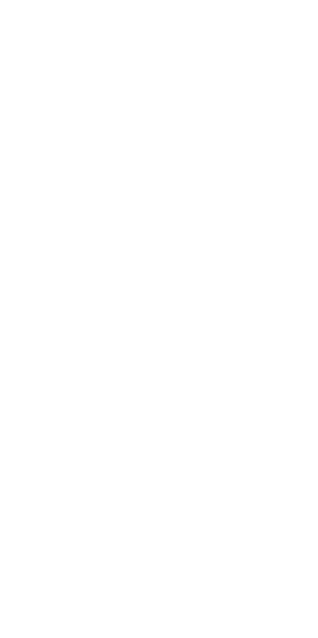 scroll, scrollTop: 0, scrollLeft: 0, axis: both 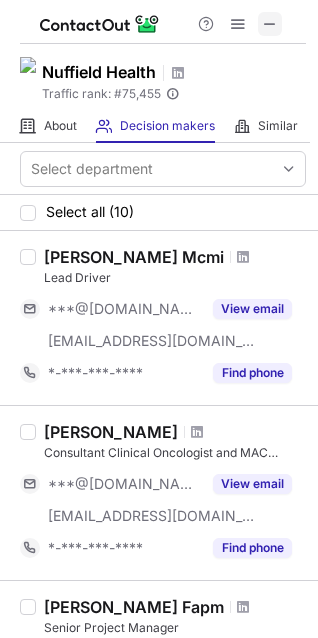 click at bounding box center (270, 24) 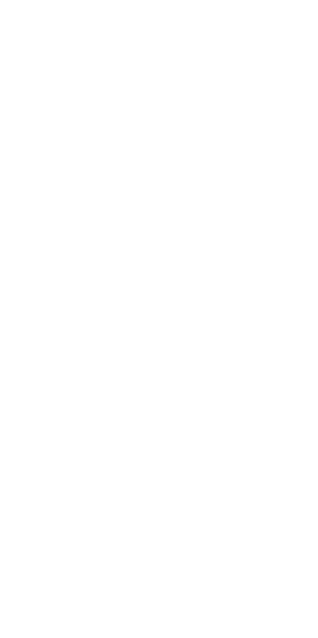 scroll, scrollTop: 0, scrollLeft: 0, axis: both 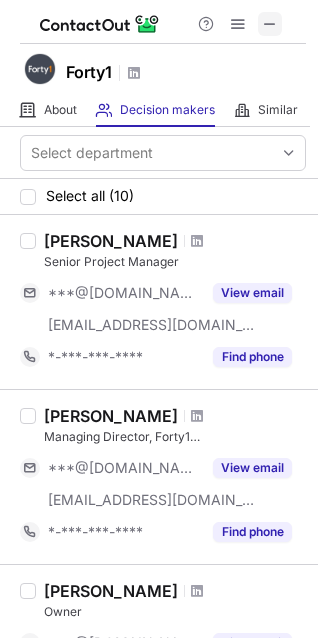 click at bounding box center (270, 24) 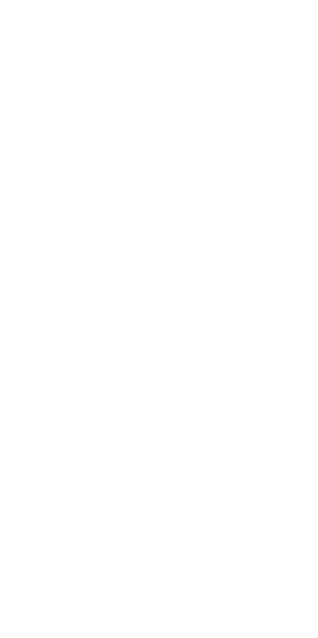 scroll, scrollTop: 0, scrollLeft: 0, axis: both 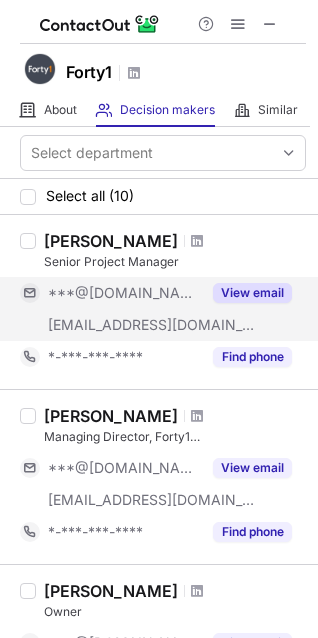 click on "***@forty1.com" at bounding box center (152, 325) 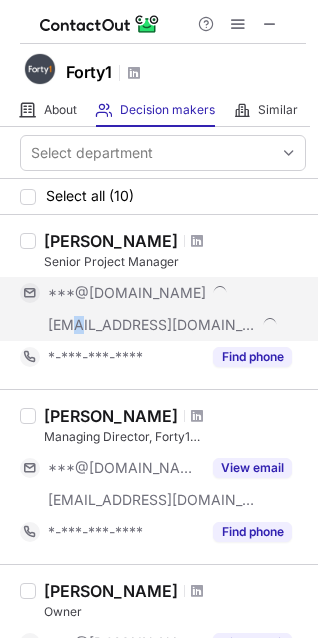 click on "***@forty1.com" at bounding box center [152, 325] 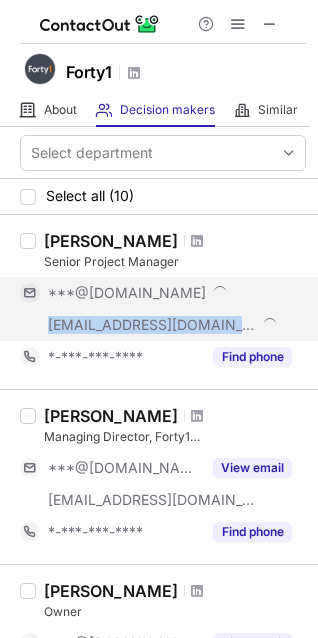 click on "***@forty1.com" at bounding box center [152, 325] 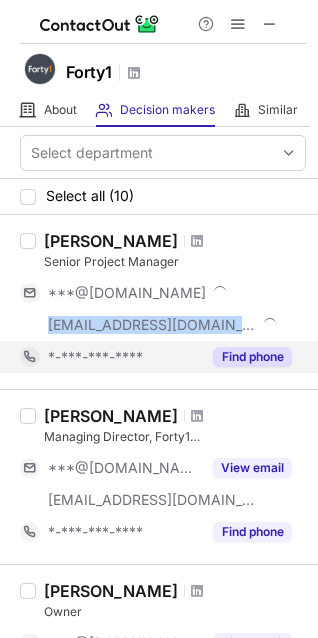 copy on "***@forty1.com" 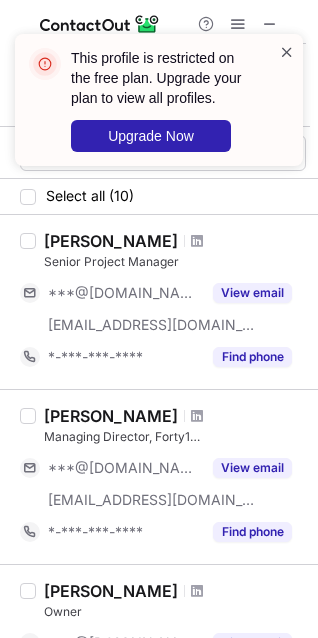 click at bounding box center [287, 52] 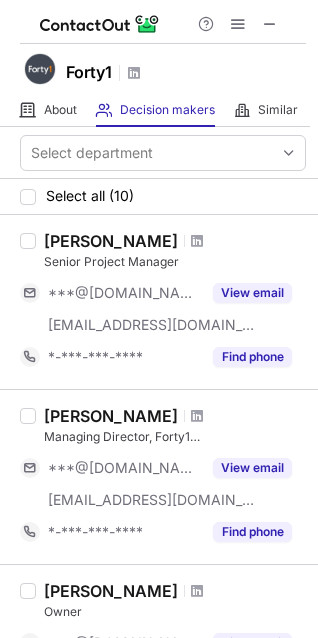 click on "This profile is restricted on the free plan. Upgrade your plan to view all profiles." at bounding box center (163, 78) 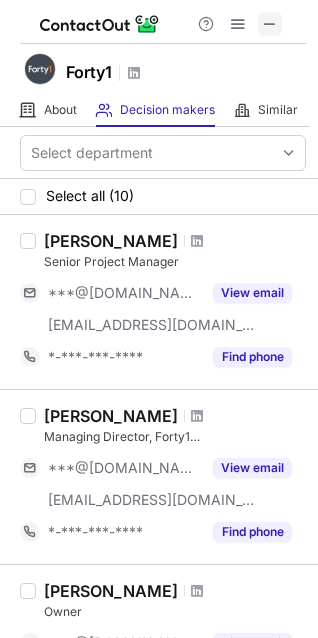 click at bounding box center (270, 24) 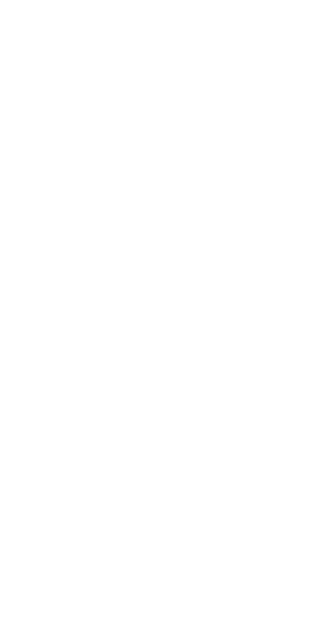 scroll, scrollTop: 0, scrollLeft: 0, axis: both 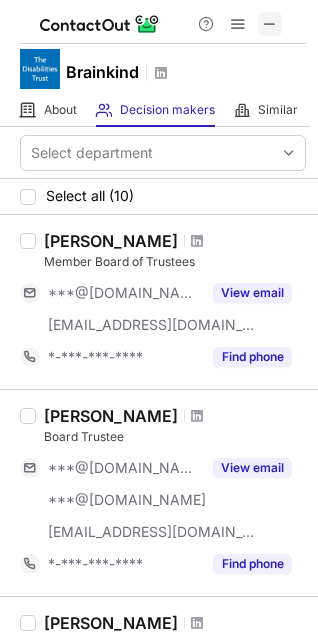 click at bounding box center [270, 24] 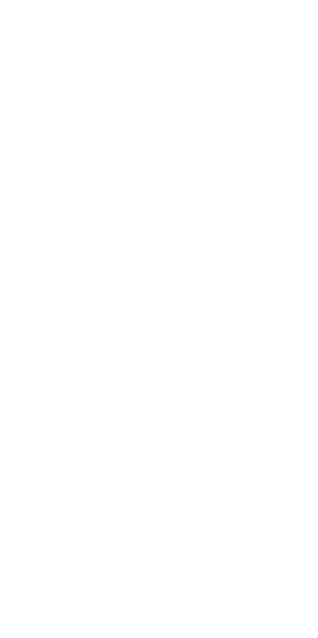 scroll, scrollTop: 0, scrollLeft: 0, axis: both 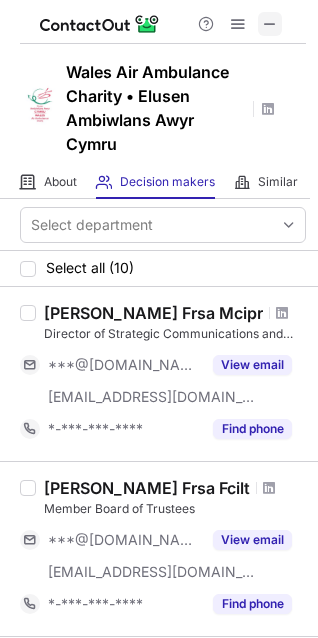 click at bounding box center [270, 24] 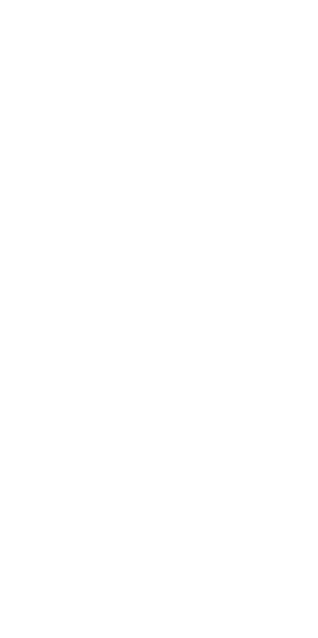 scroll, scrollTop: 0, scrollLeft: 0, axis: both 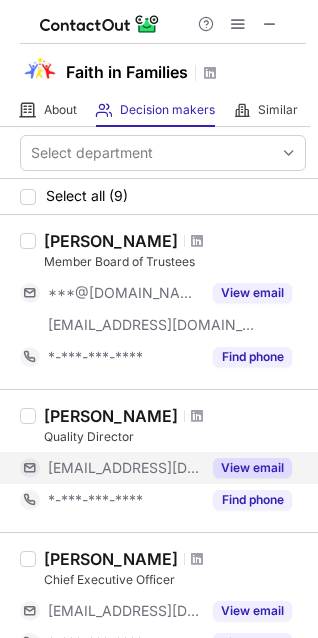 click on "[EMAIL_ADDRESS][DOMAIN_NAME]" at bounding box center [124, 468] 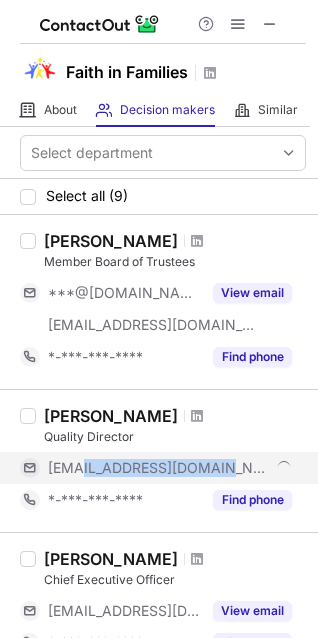 click on "[EMAIL_ADDRESS][DOMAIN_NAME]" at bounding box center [159, 468] 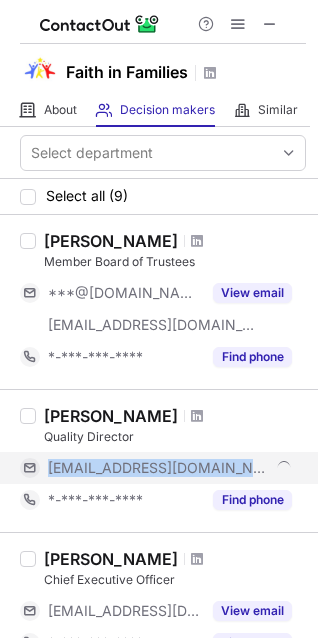 click on "[EMAIL_ADDRESS][DOMAIN_NAME]" at bounding box center [159, 468] 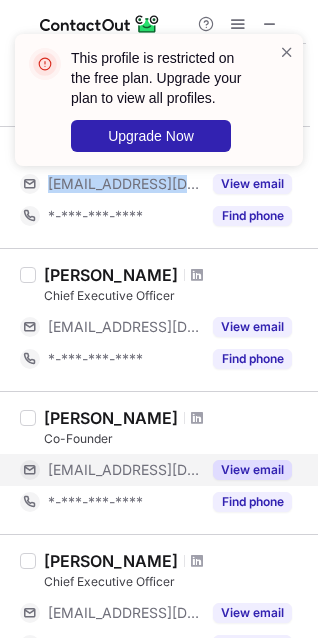 scroll, scrollTop: 300, scrollLeft: 0, axis: vertical 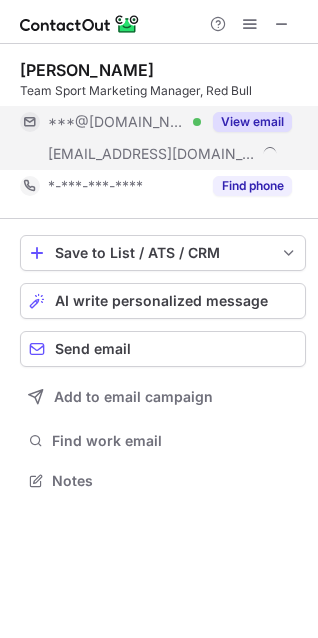 click on "[EMAIL_ADDRESS][DOMAIN_NAME]" at bounding box center (152, 154) 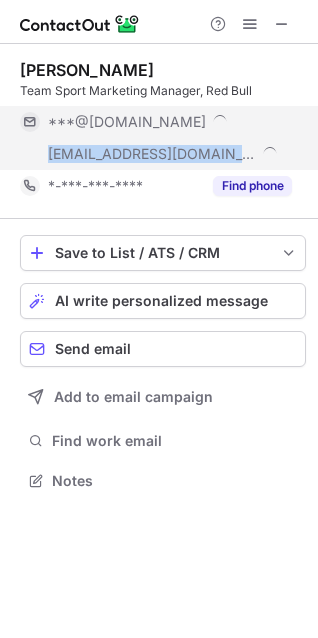 click on "***@redbull.com" at bounding box center (152, 154) 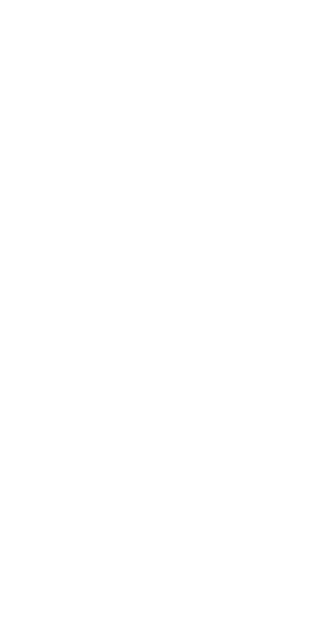 scroll, scrollTop: 0, scrollLeft: 0, axis: both 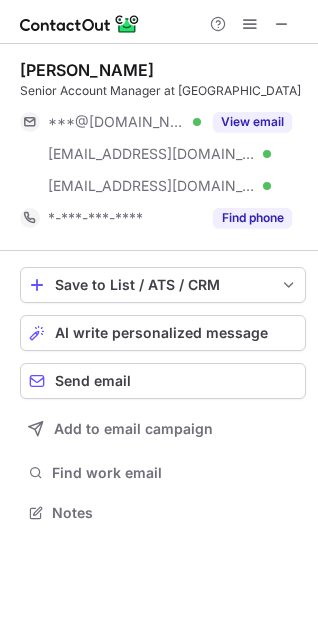 click at bounding box center [250, 24] 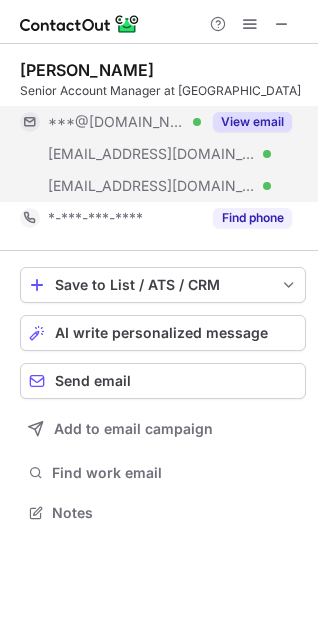 click on "***@wmgllc.com" at bounding box center [152, 186] 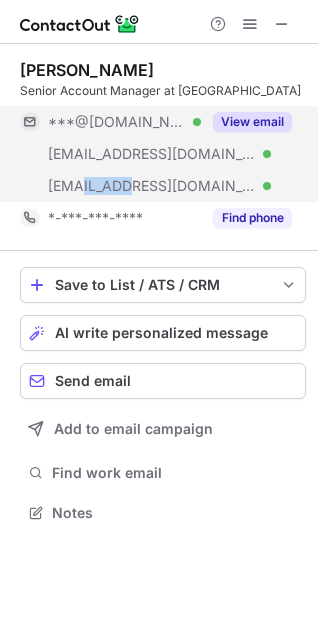 click on "***@wmgllc.com" at bounding box center (152, 186) 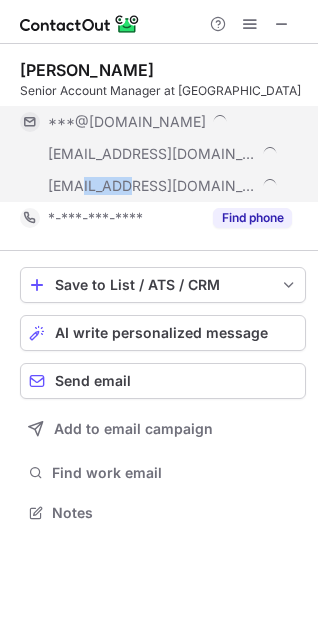 click on "***@wmgllc.com" at bounding box center (152, 186) 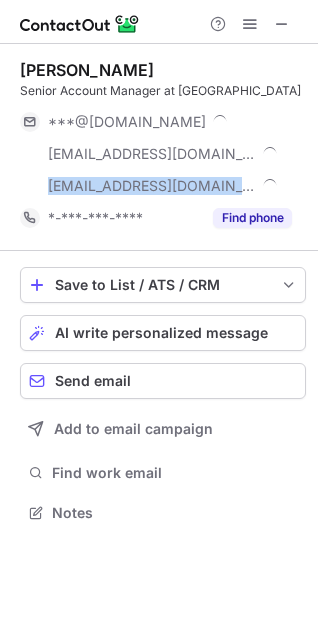 copy on "***@wmgllc.com" 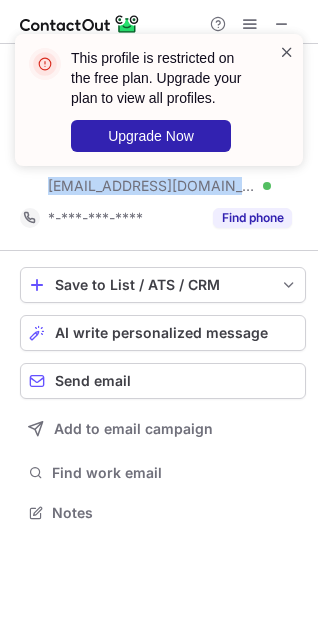 click at bounding box center [287, 52] 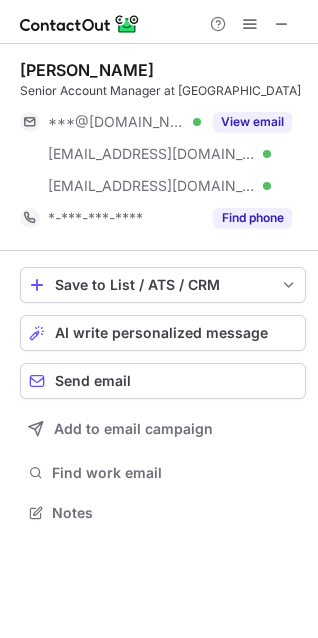 click on "This profile is restricted on the free plan. Upgrade your plan to view all profiles. Upgrade Now Jacob Beesley Senior Account Manager at Wasserman ***@hotmail.co.uk Verified ***@sky.com Verified ***@wmgllc.com Verified View email *-***-***-**** Find phone Save to List / ATS / CRM List Select Lever Connect Greenhouse Connect Salesforce Connect Hubspot Connect Bullhorn Connect Zapier (100+ Applications) Connect Request a new integration AI write personalized message Send email Add to email campaign Find work email Notes" at bounding box center (159, 319) 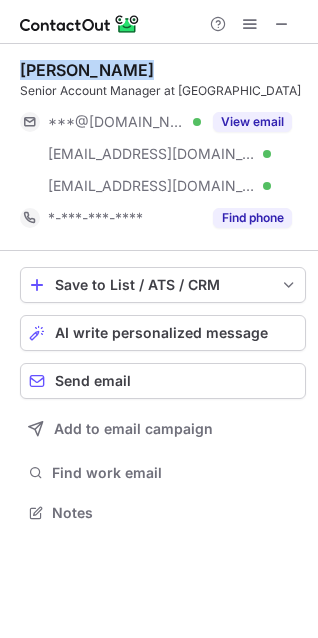 copy on "Jacob Beesley" 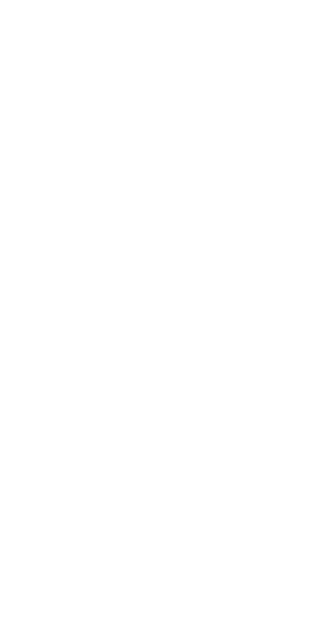scroll, scrollTop: 0, scrollLeft: 0, axis: both 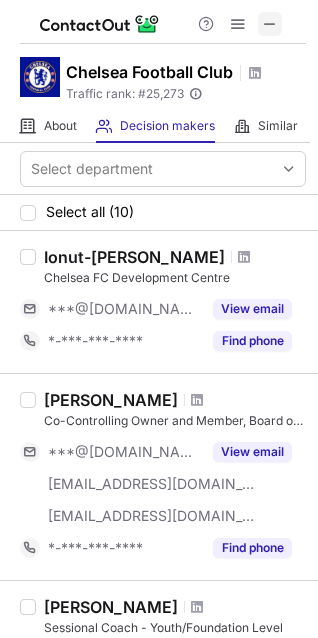 click at bounding box center [270, 24] 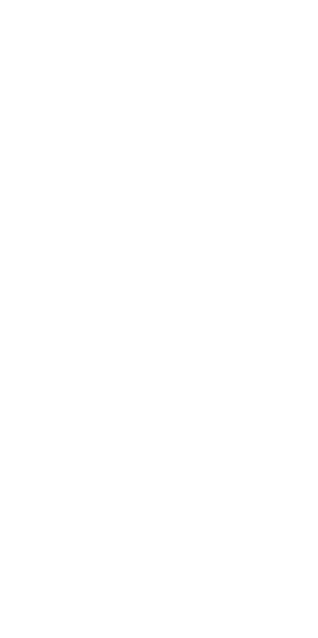 scroll, scrollTop: 0, scrollLeft: 0, axis: both 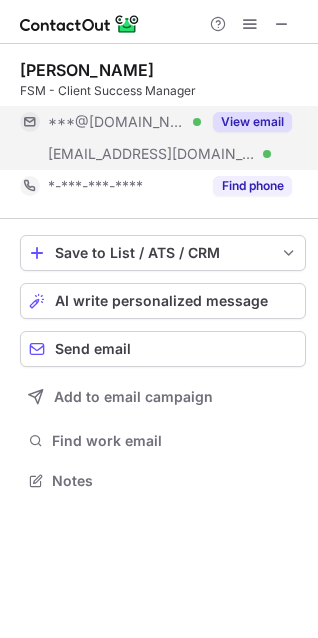 click on "[EMAIL_ADDRESS][DOMAIN_NAME]" at bounding box center (152, 154) 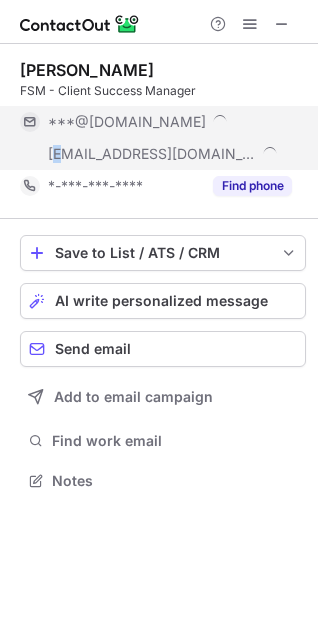 click on "[EMAIL_ADDRESS][DOMAIN_NAME]" at bounding box center [152, 154] 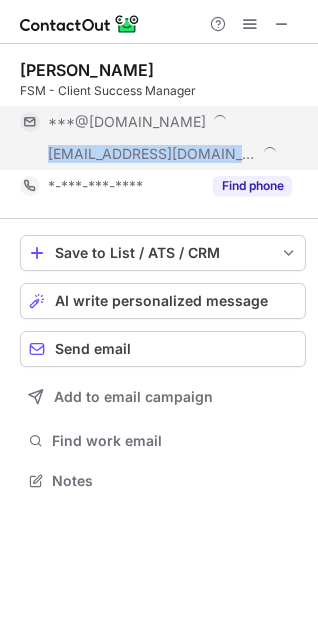 click on "[EMAIL_ADDRESS][DOMAIN_NAME]" at bounding box center (152, 154) 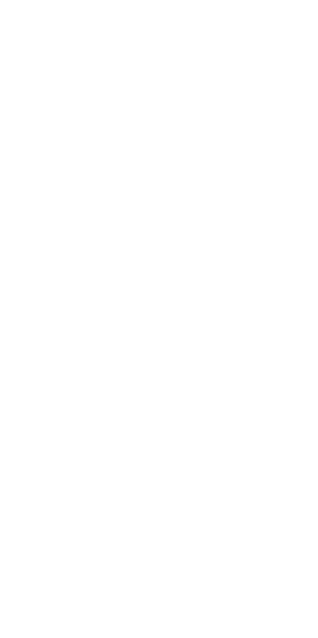 scroll, scrollTop: 0, scrollLeft: 0, axis: both 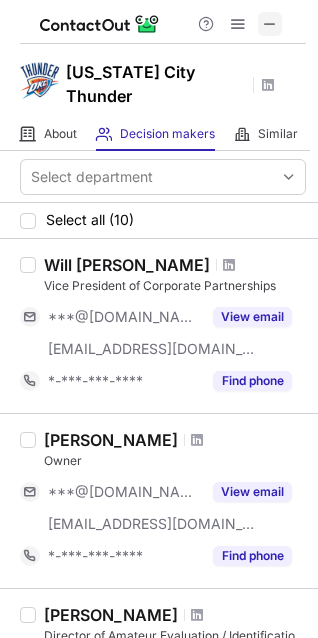 click at bounding box center [270, 24] 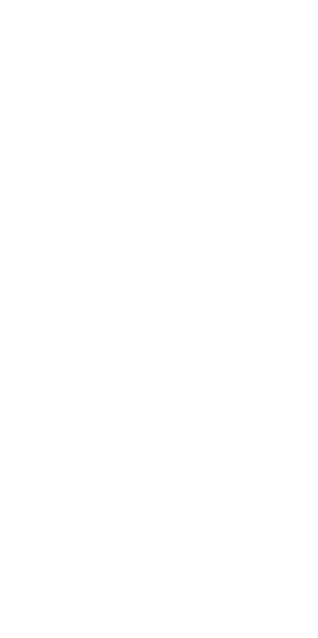 scroll, scrollTop: 0, scrollLeft: 0, axis: both 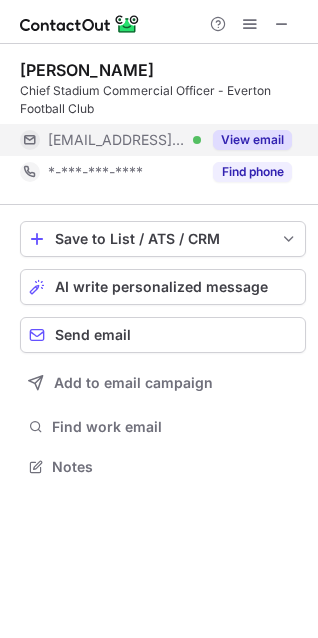 click on "[EMAIL_ADDRESS][DOMAIN_NAME]" at bounding box center (117, 140) 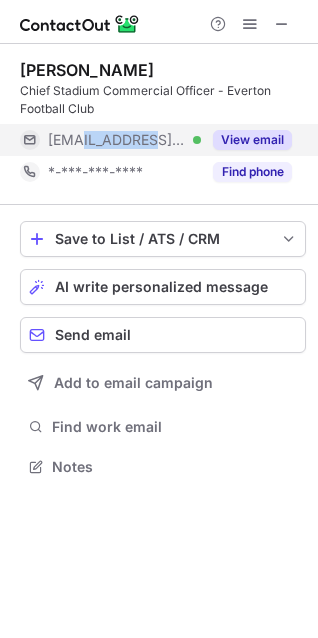 click on "[EMAIL_ADDRESS][DOMAIN_NAME]" at bounding box center [117, 140] 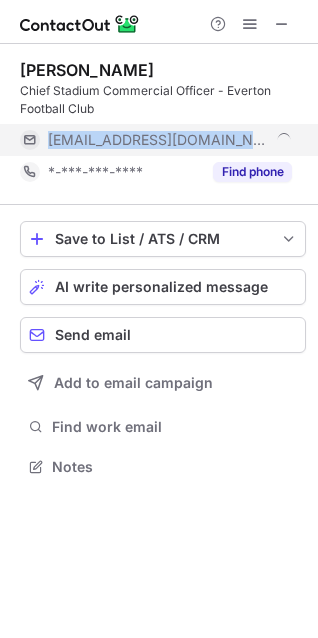 click on "[EMAIL_ADDRESS][DOMAIN_NAME]" at bounding box center (159, 140) 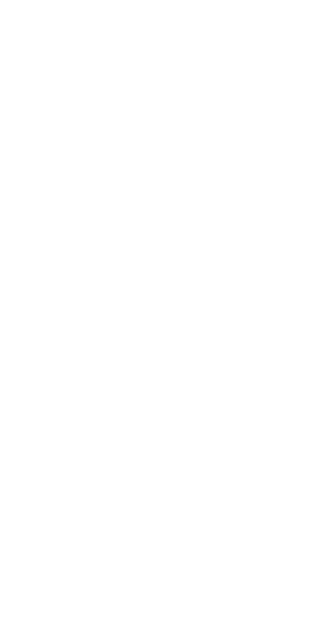 scroll, scrollTop: 0, scrollLeft: 0, axis: both 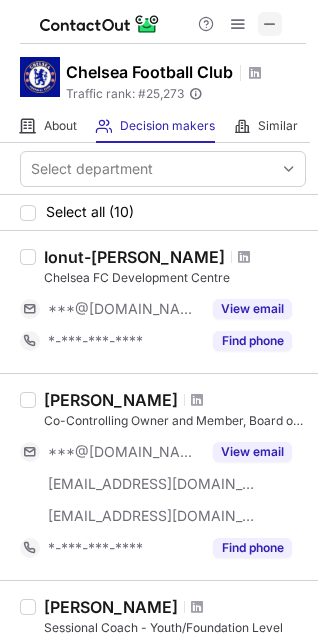 click at bounding box center (270, 24) 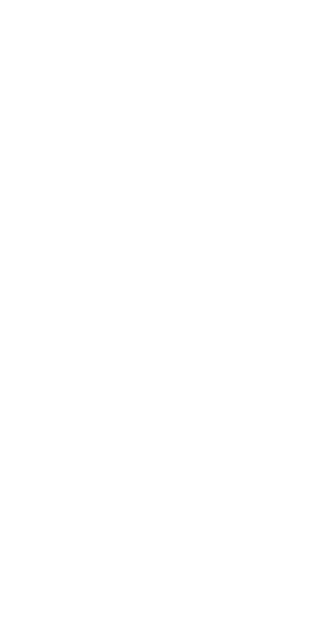 scroll, scrollTop: 0, scrollLeft: 0, axis: both 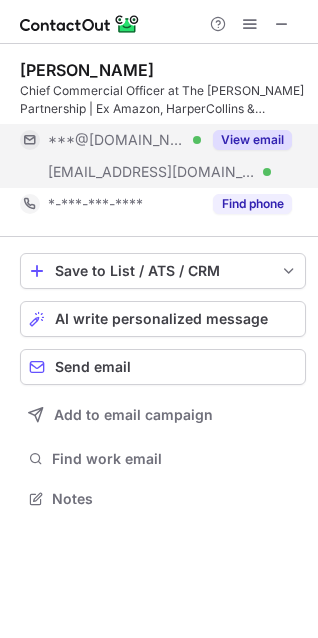 click on "[EMAIL_ADDRESS][DOMAIN_NAME]" at bounding box center [152, 172] 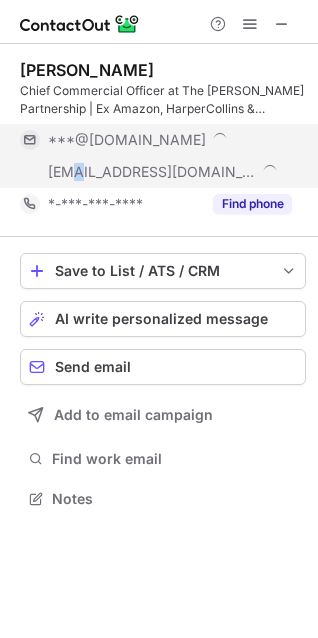 click on "[EMAIL_ADDRESS][DOMAIN_NAME]" at bounding box center (152, 172) 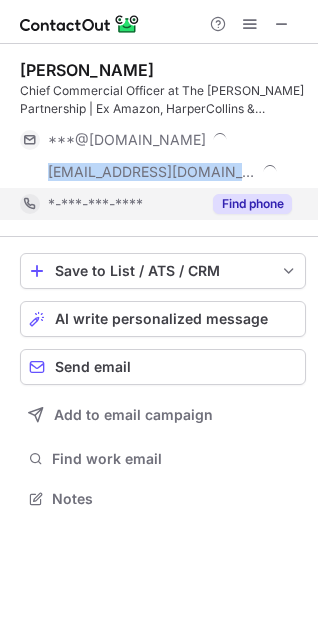 copy on "[EMAIL_ADDRESS][DOMAIN_NAME]" 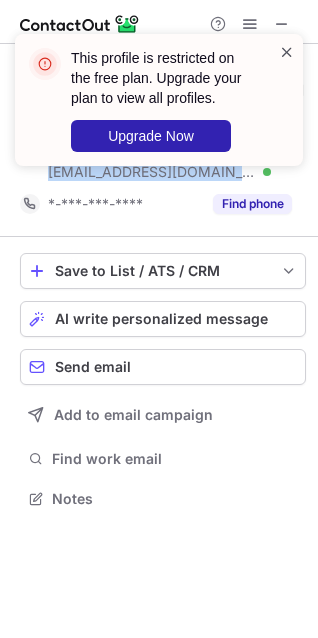 click at bounding box center (287, 52) 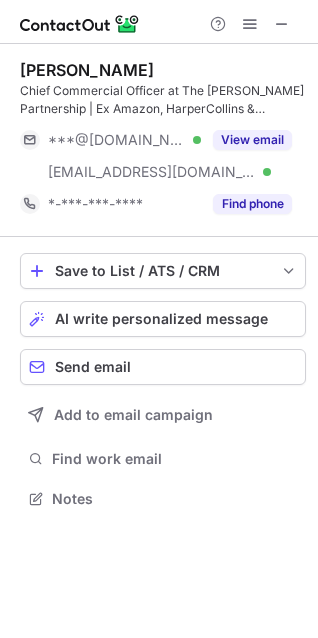 click at bounding box center [45, 64] 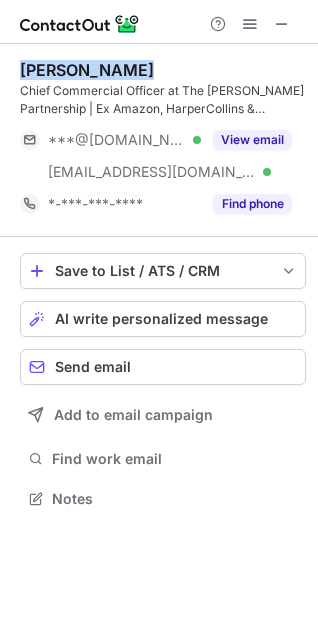 click on "Simon Johnson" at bounding box center (87, 70) 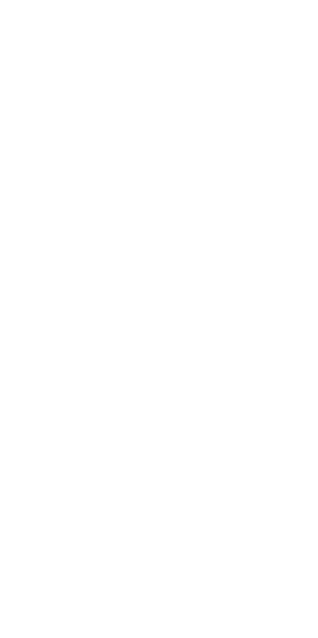 scroll, scrollTop: 0, scrollLeft: 0, axis: both 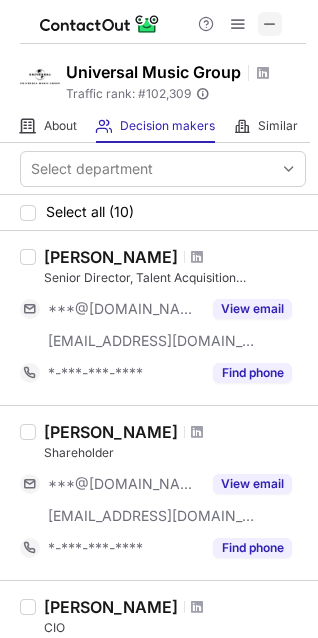 click at bounding box center [270, 24] 